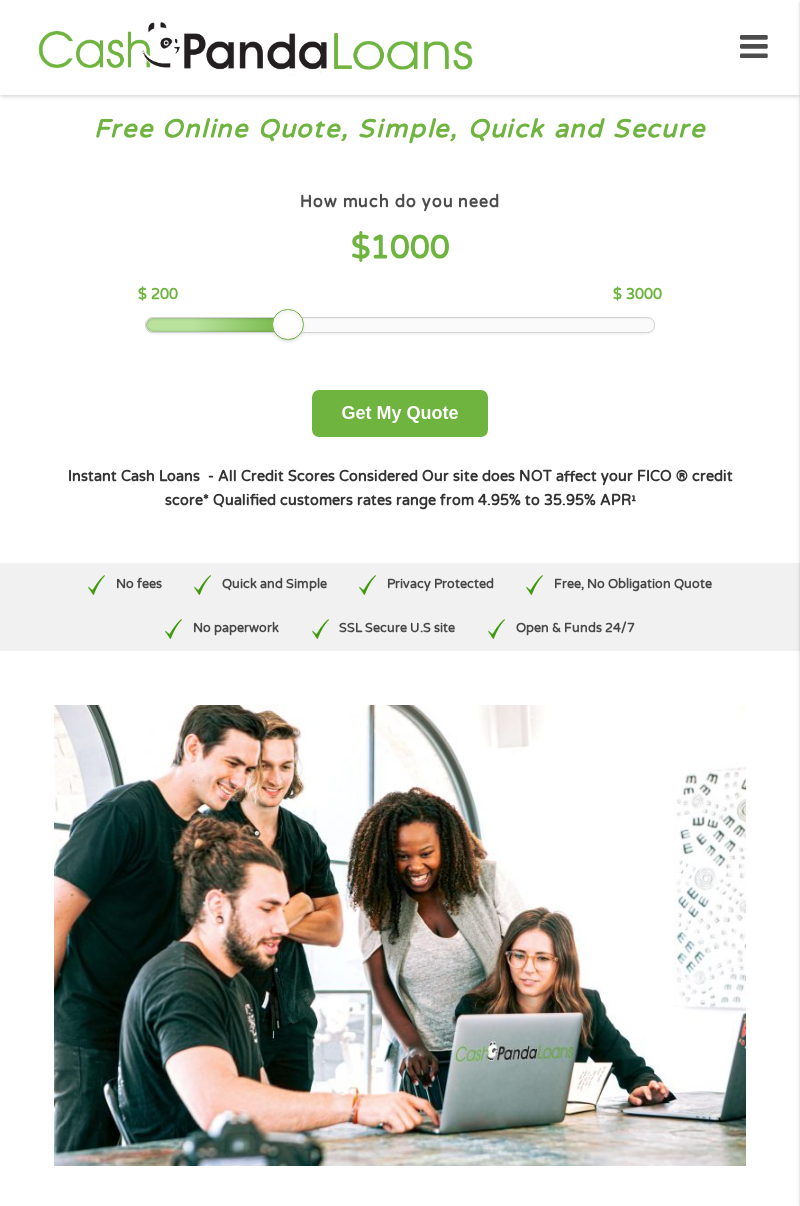 scroll, scrollTop: 0, scrollLeft: 0, axis: both 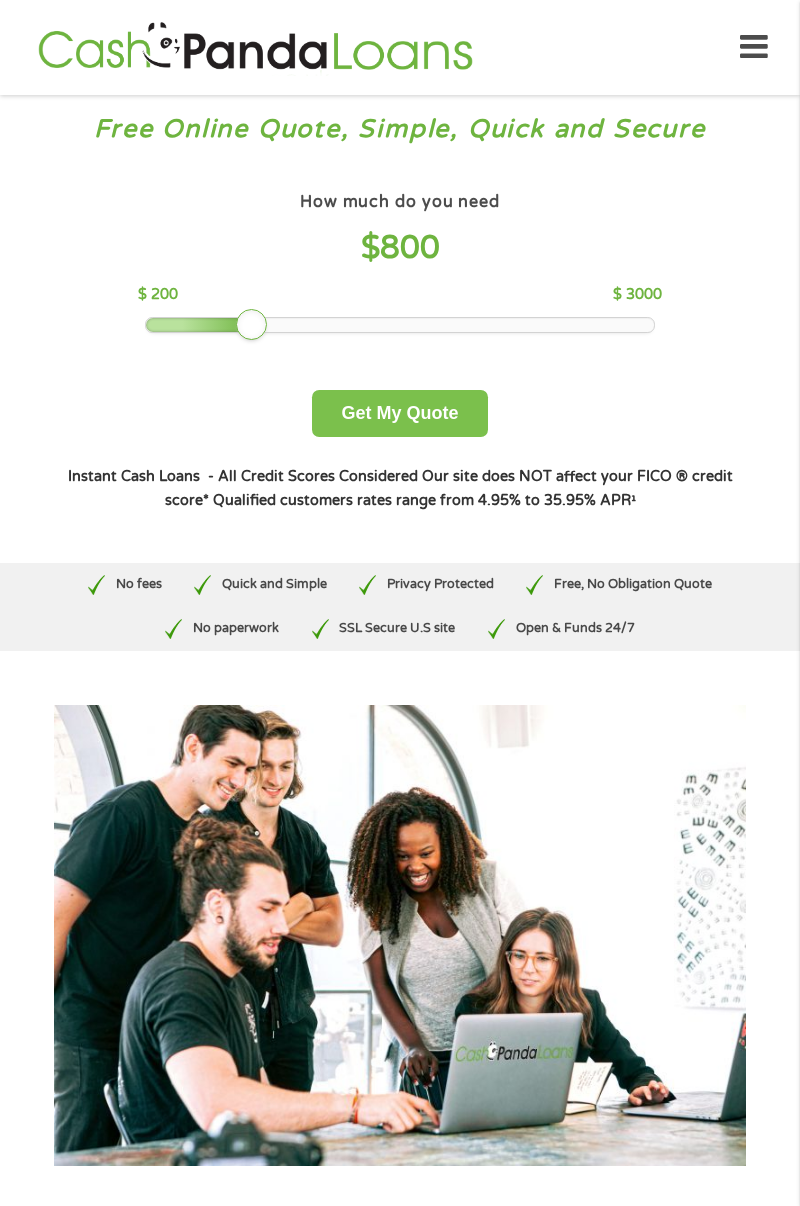 click on "Get My Quote" at bounding box center (399, 413) 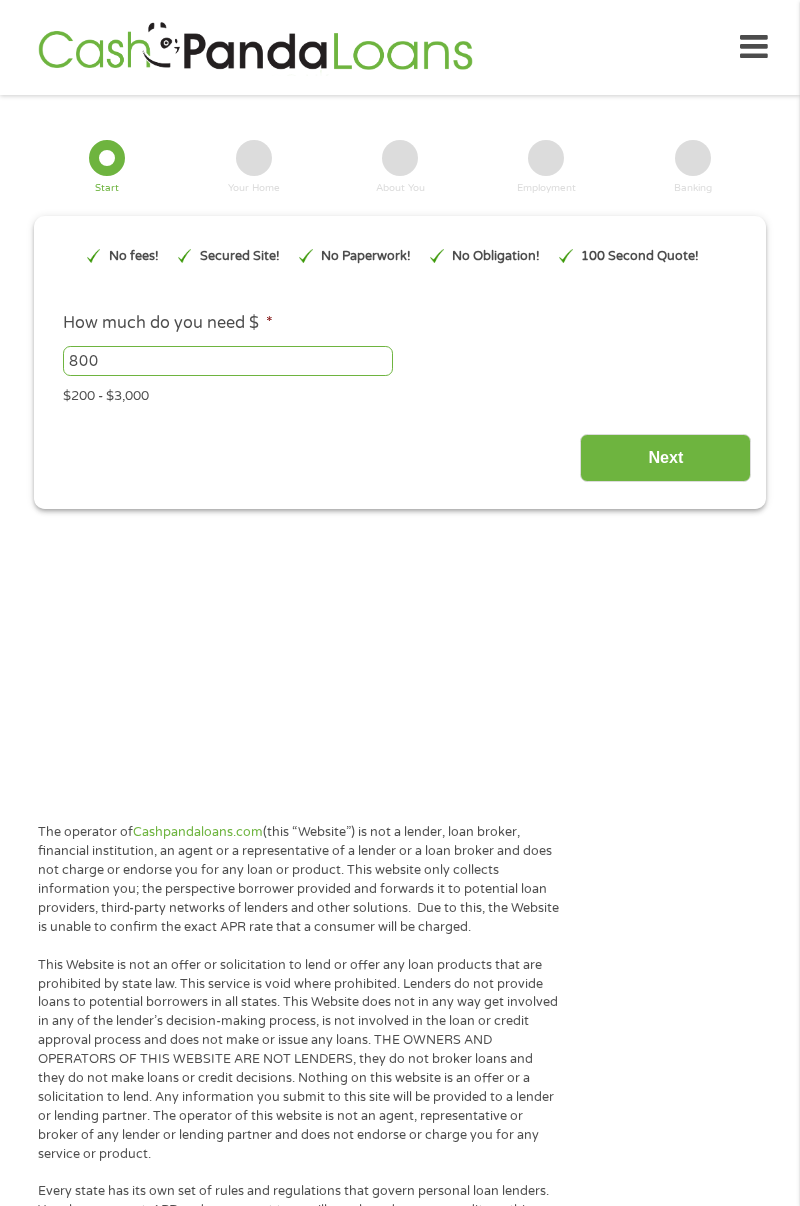 scroll, scrollTop: 0, scrollLeft: 0, axis: both 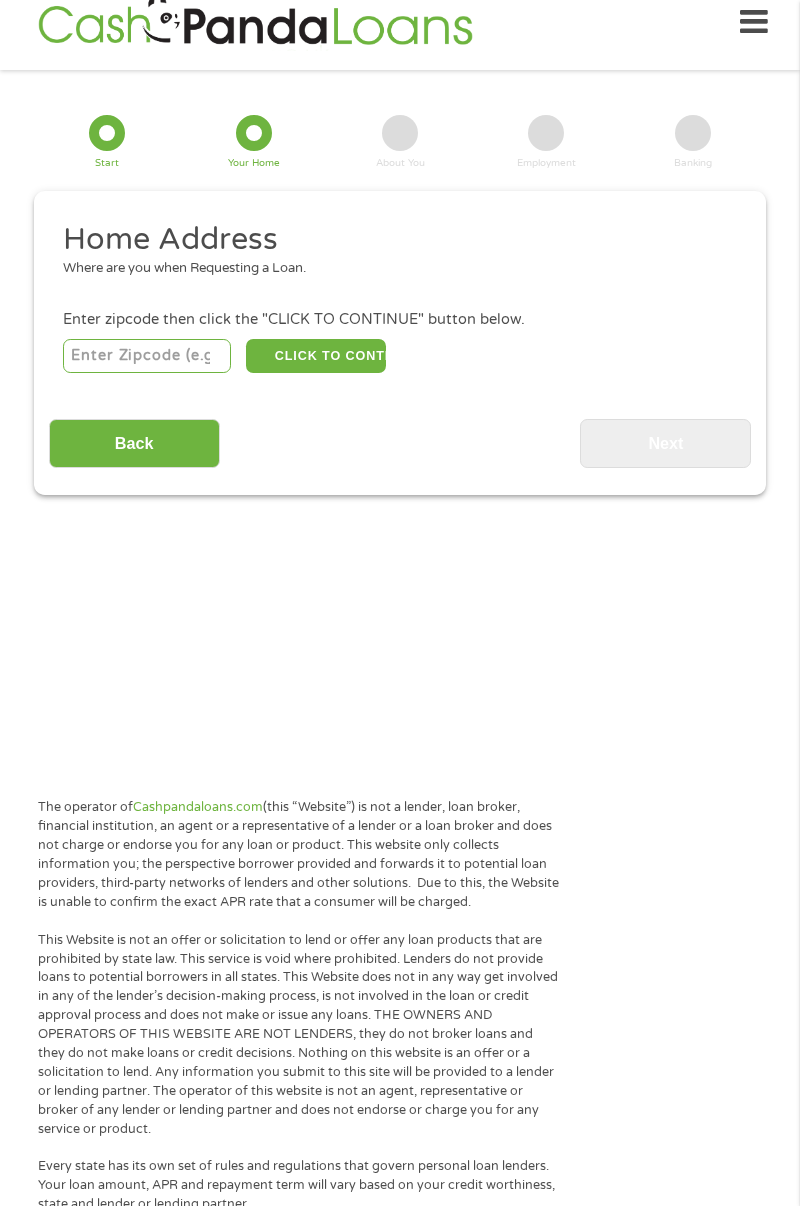 click on "Where are you when Requesting a Loan." at bounding box center (393, 269) 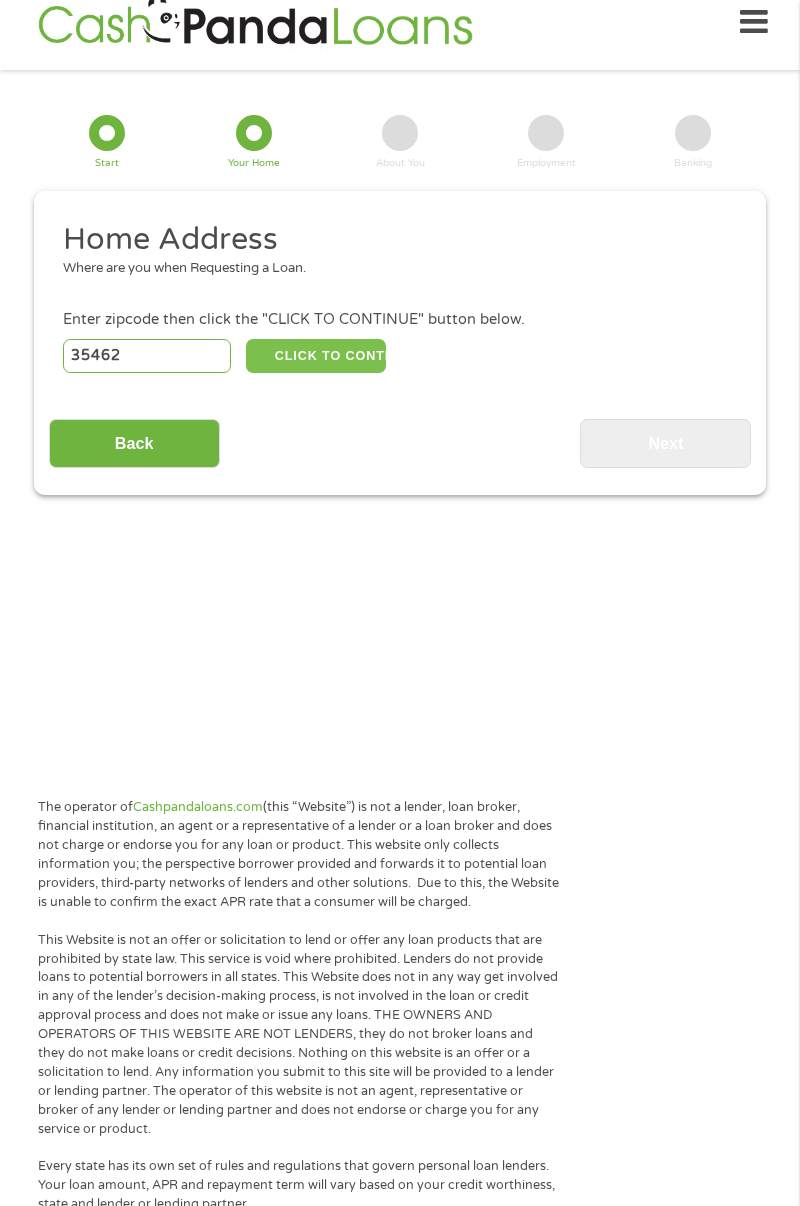 click on "CLICK TO CONTINUE" at bounding box center [316, 356] 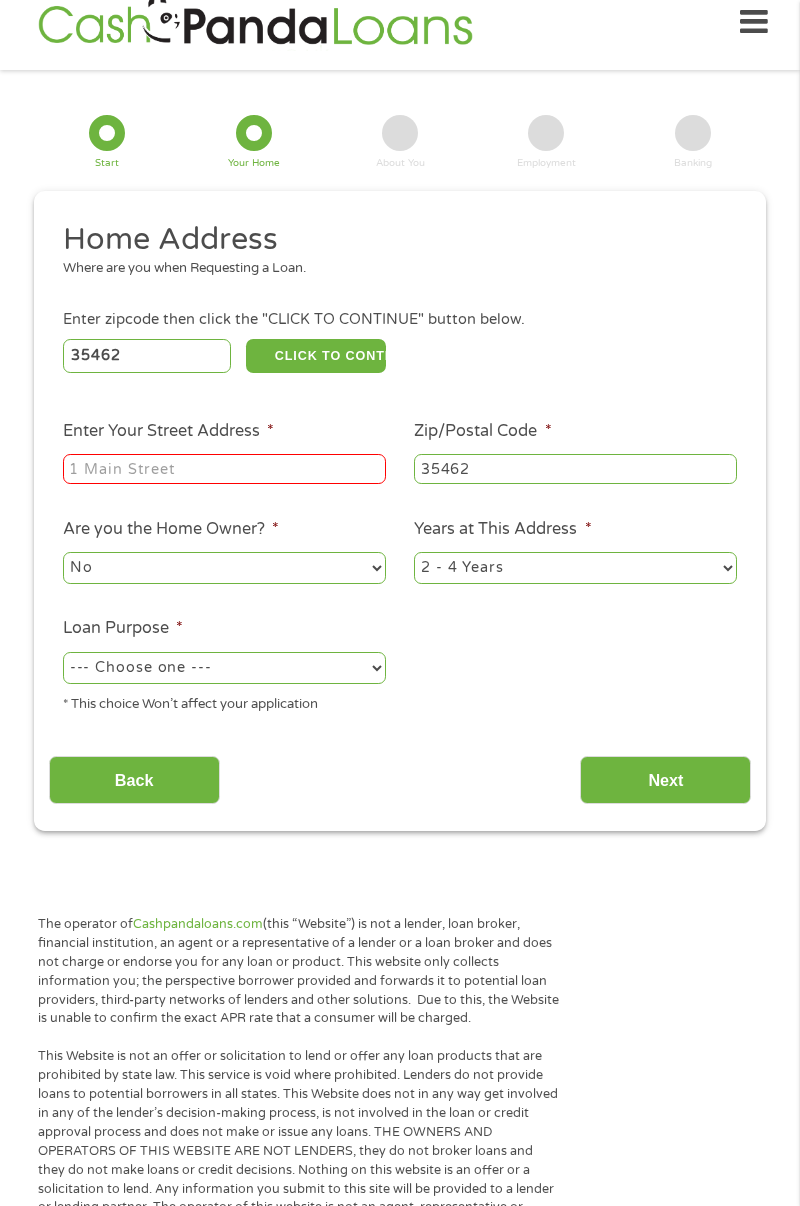click on "Enter Your Street Address *" at bounding box center (224, 469) 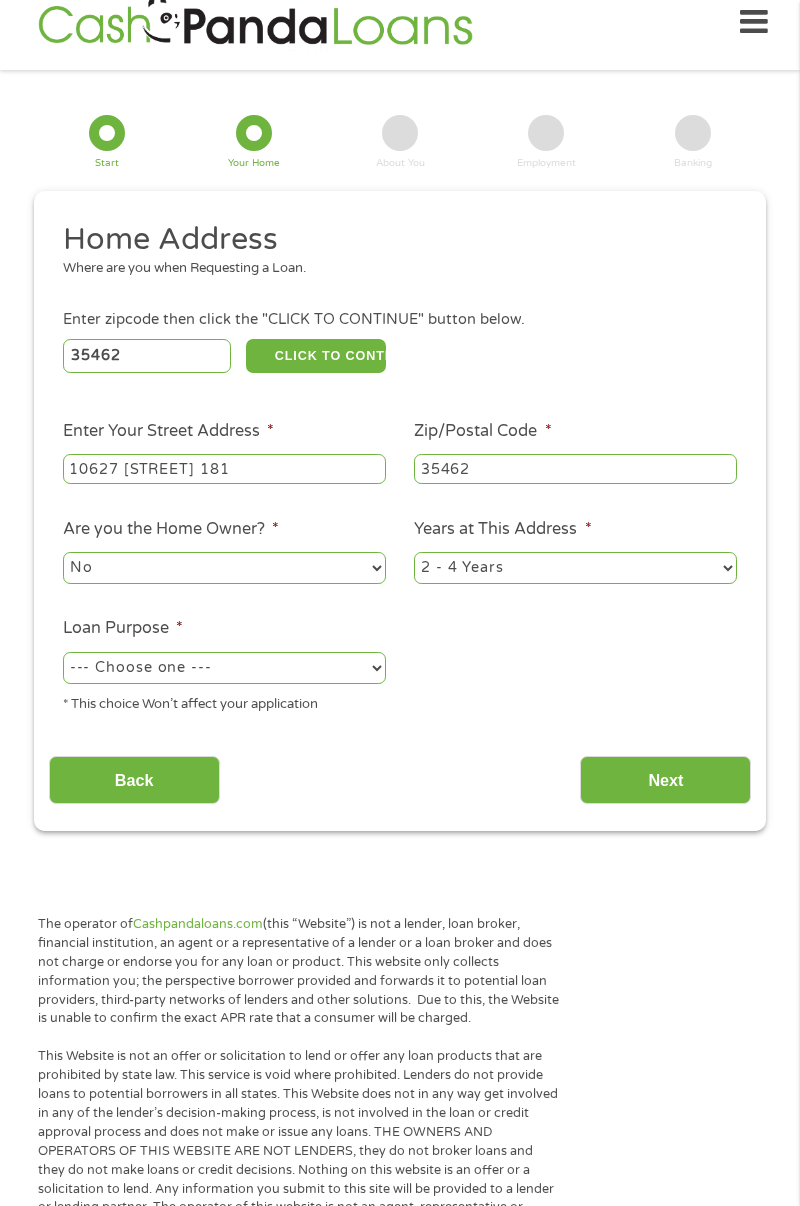type on "10627 [STREET] 181" 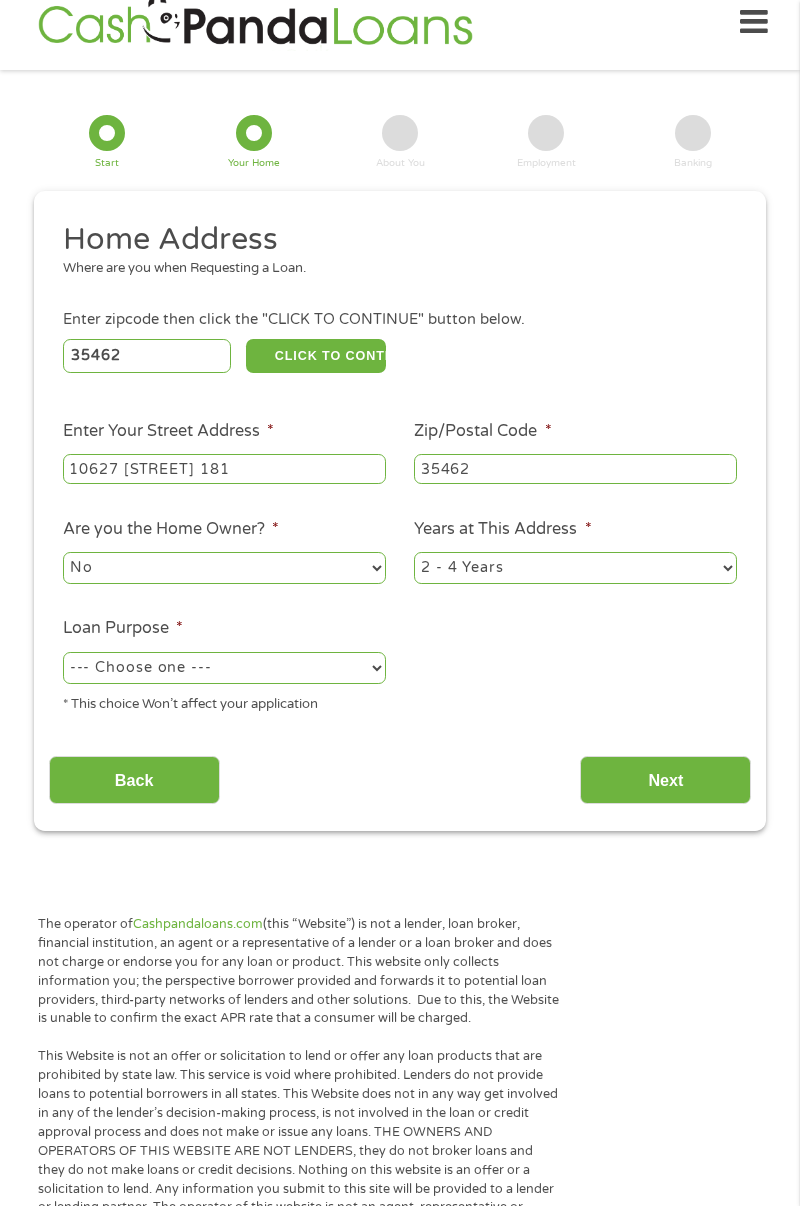 select on "yes" 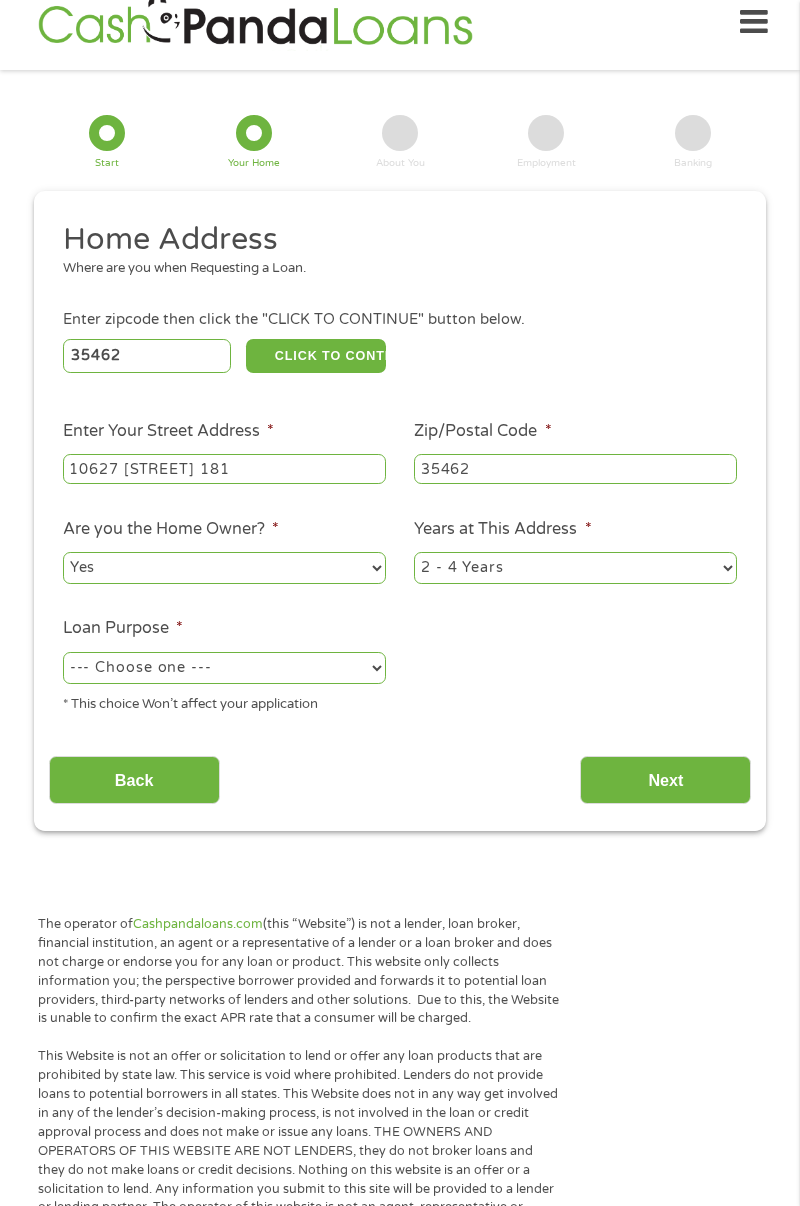 click on "1 Year or less 1 - 2 Years 2 - 4 Years Over 4 Years" at bounding box center (575, 568) 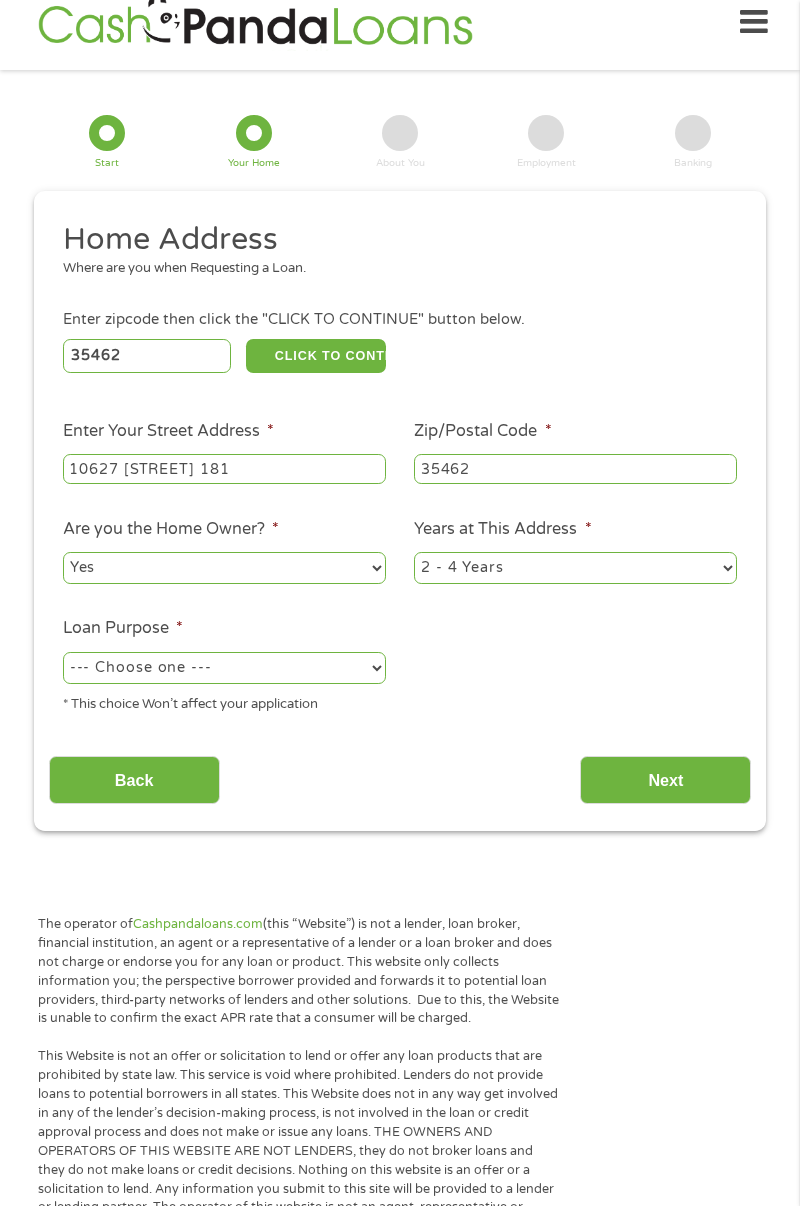 select on "60months" 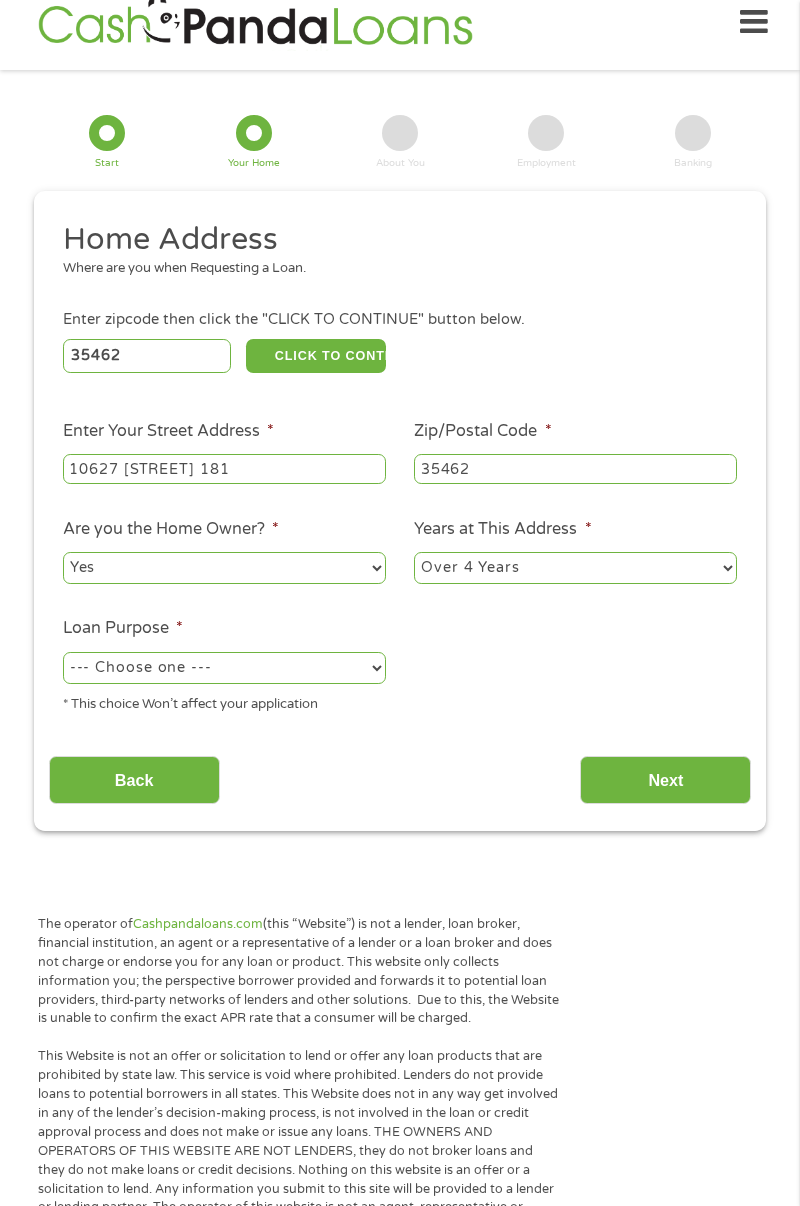 click on "--- Choose one --- Pay Bills Debt Consolidation Home Improvement Major Purchase Car Loan Short Term Cash Medical Expenses Other" at bounding box center [224, 668] 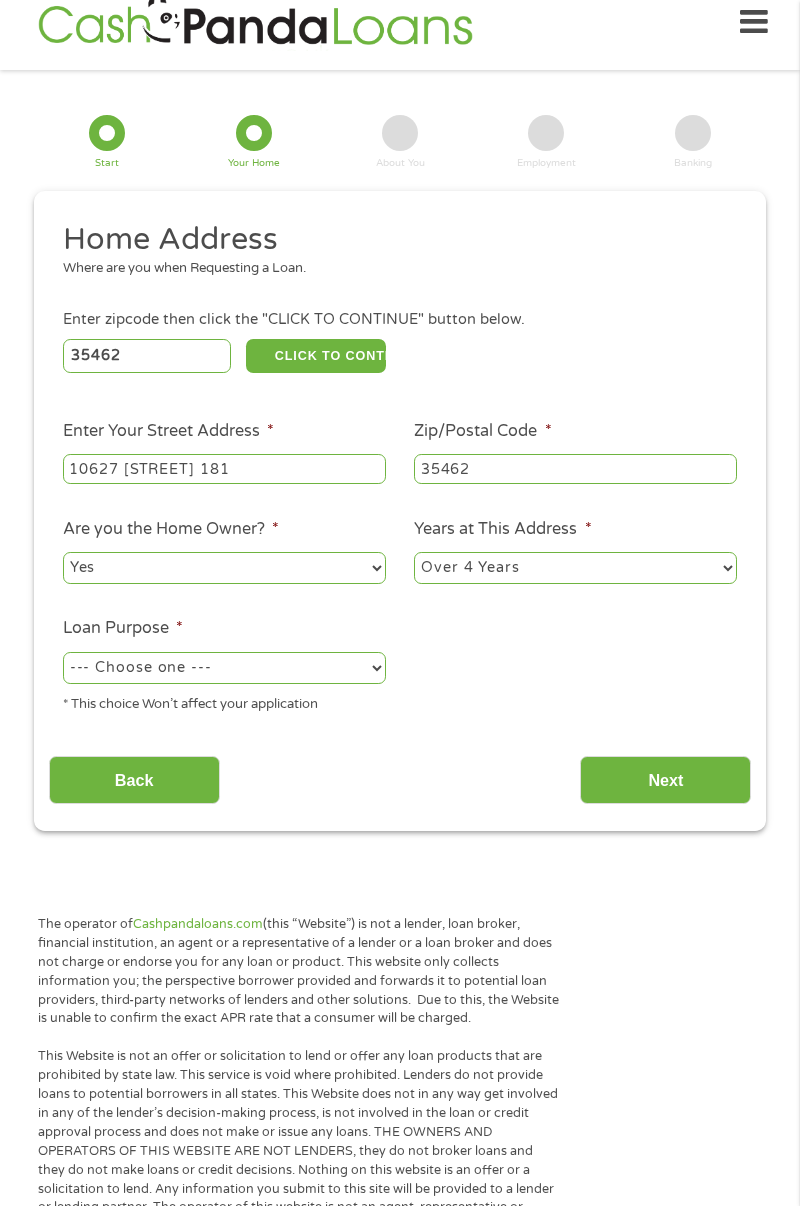 select on "shorttermcash" 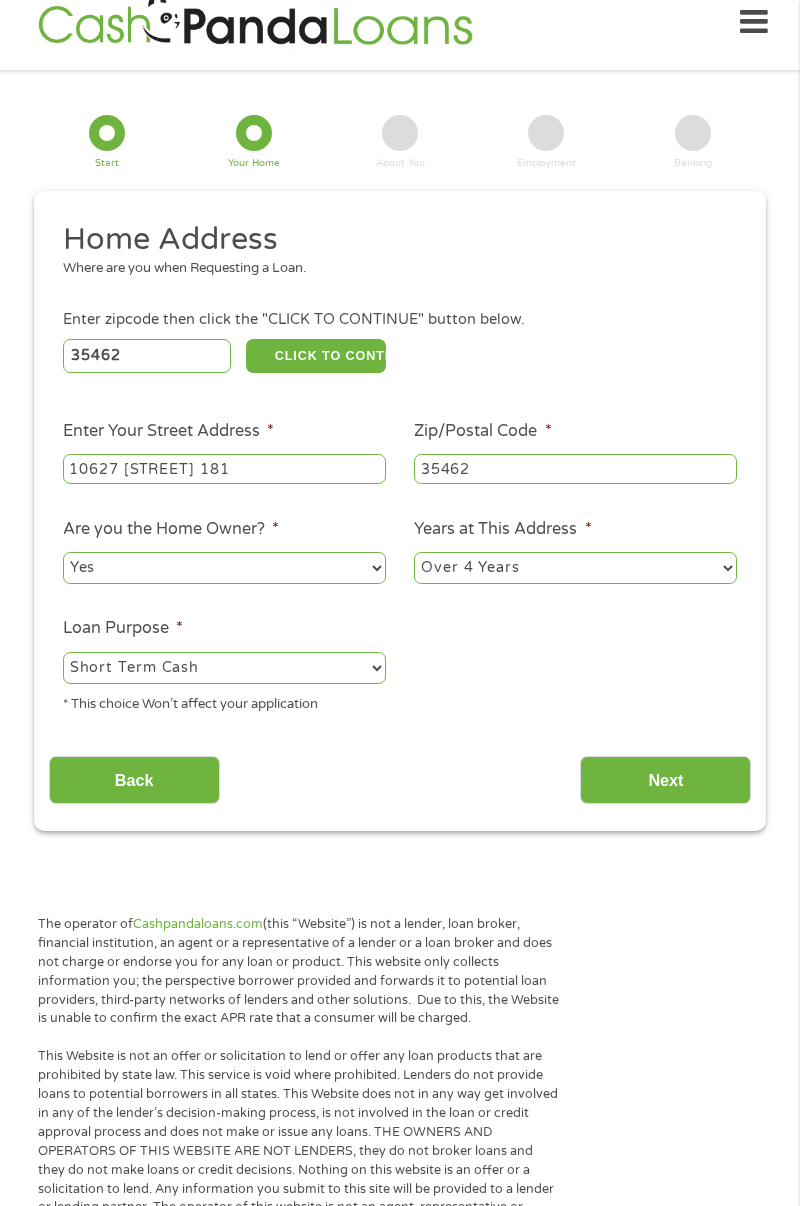 click on "Next" at bounding box center [665, 780] 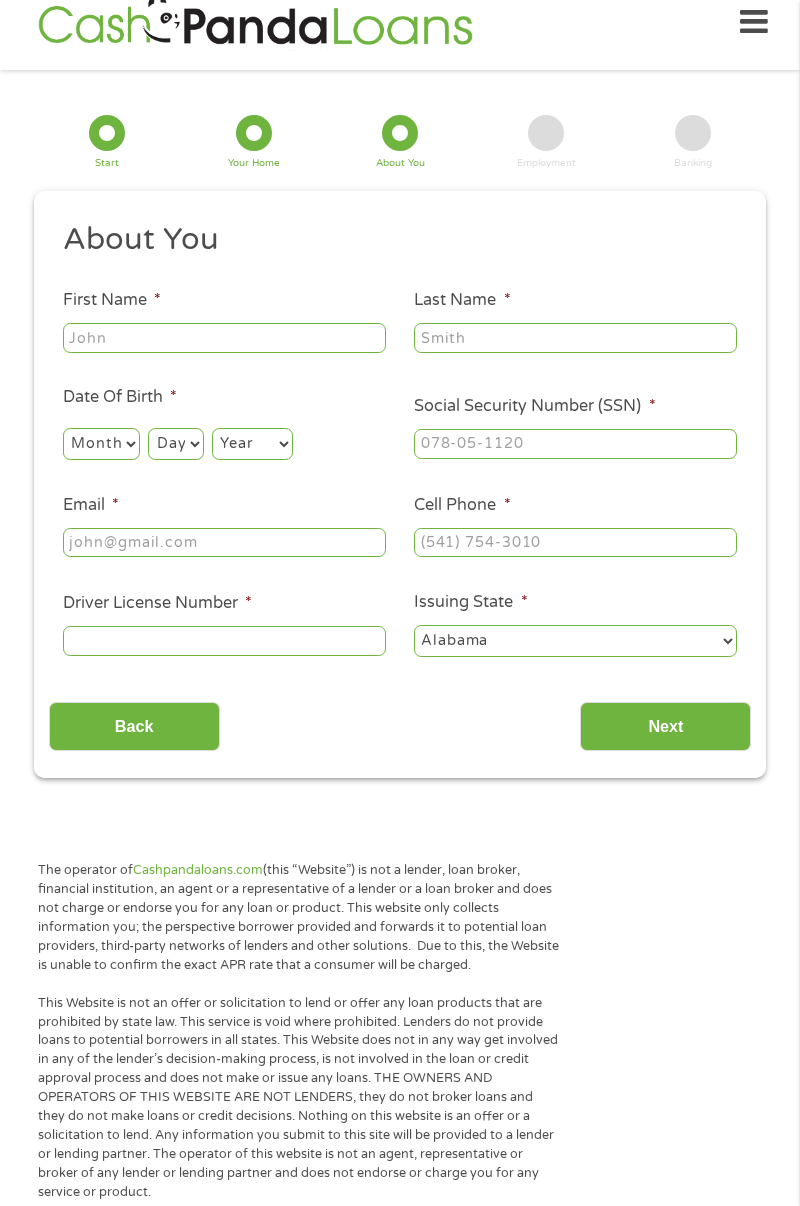 click on "1         Start   2         Your Home   3         About You   4         Employment   5         Banking   6
This field is hidden when viewing the form gclid EAIaIQobChMI4a6G99f4jgMVfl5HAR1H1CNmEAAYAyAAEgJ5GfD_BwE This field is hidden when viewing the form Referrer https://www.cashpandaloans.com/?medium=adwords&source=adwords&campaign=22549846227&adgroup=188036189468&creative=752117433323&position&keyword=approval%20loan%20regardless%20of%20credit&utm_term=%7Bsearchterm%7D&matchtype=%7Bterm%7D&device=c&network=s&gad_source=5&gad_campaignid=22549846227&gclid=EAIaIQobChMI4a6G99f4jgMVfl5HAR1H1CNmEAAYAyAAEgJ5GfD_BwE This field is hidden when viewing the form Source adwords This field is hidden when viewing the form Campaign 22549846227 This field is hidden when viewing the form Medium adwords This field is hidden when viewing the form adgroup 188036189468 This field is hidden when viewing the form creative 752117433323 position keyword" at bounding box center (400, 439) 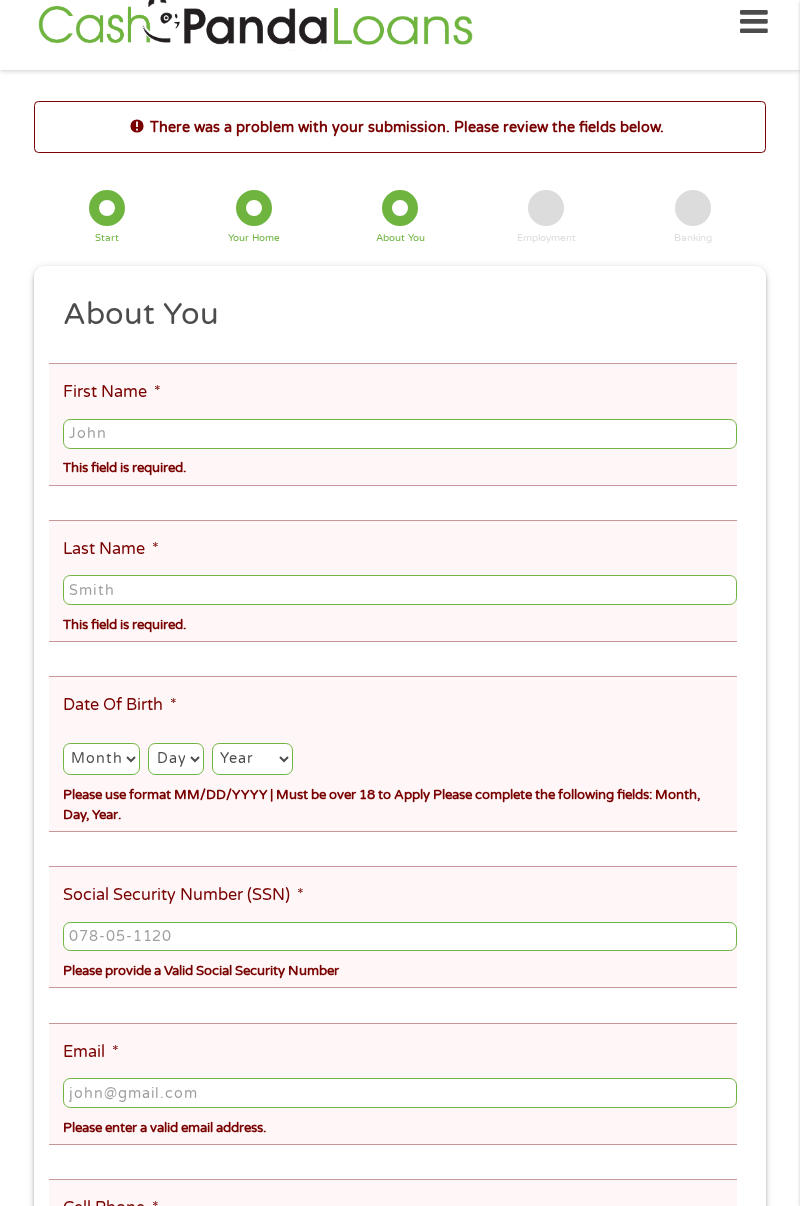 scroll, scrollTop: 0, scrollLeft: 0, axis: both 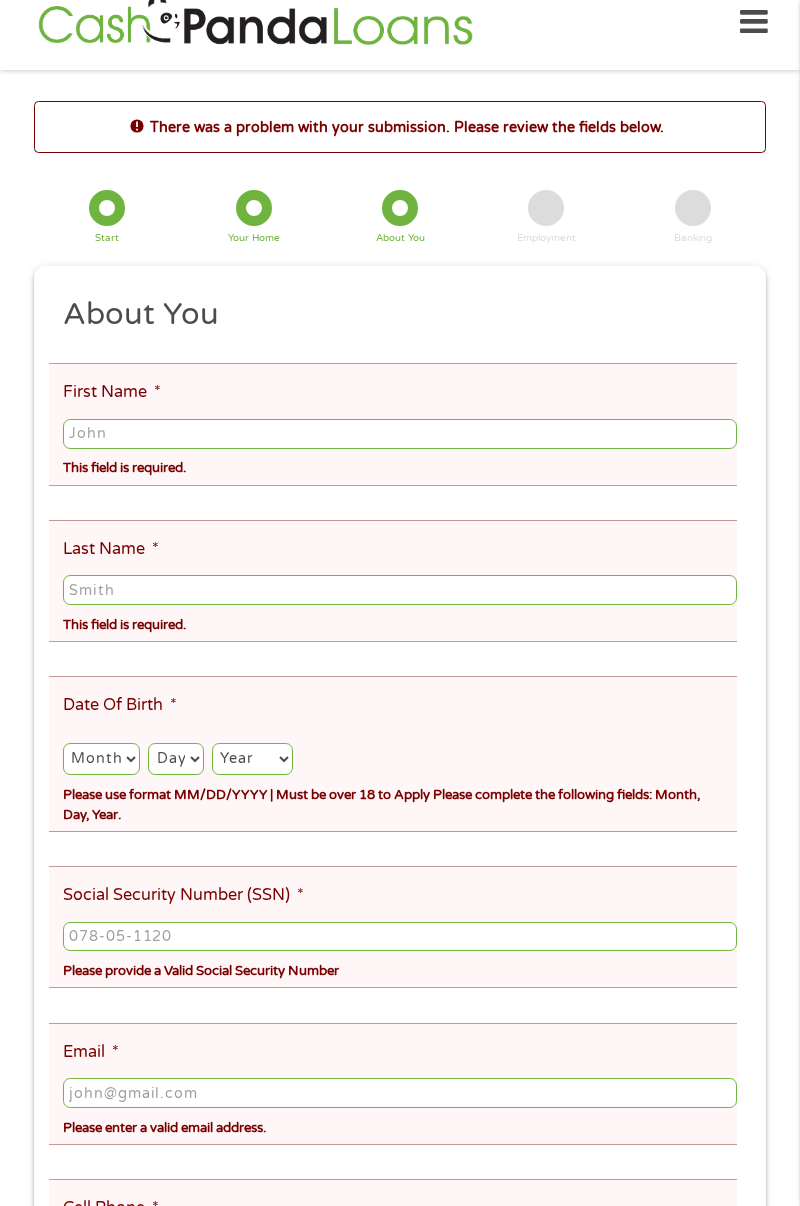 click on "First Name *" at bounding box center [400, 434] 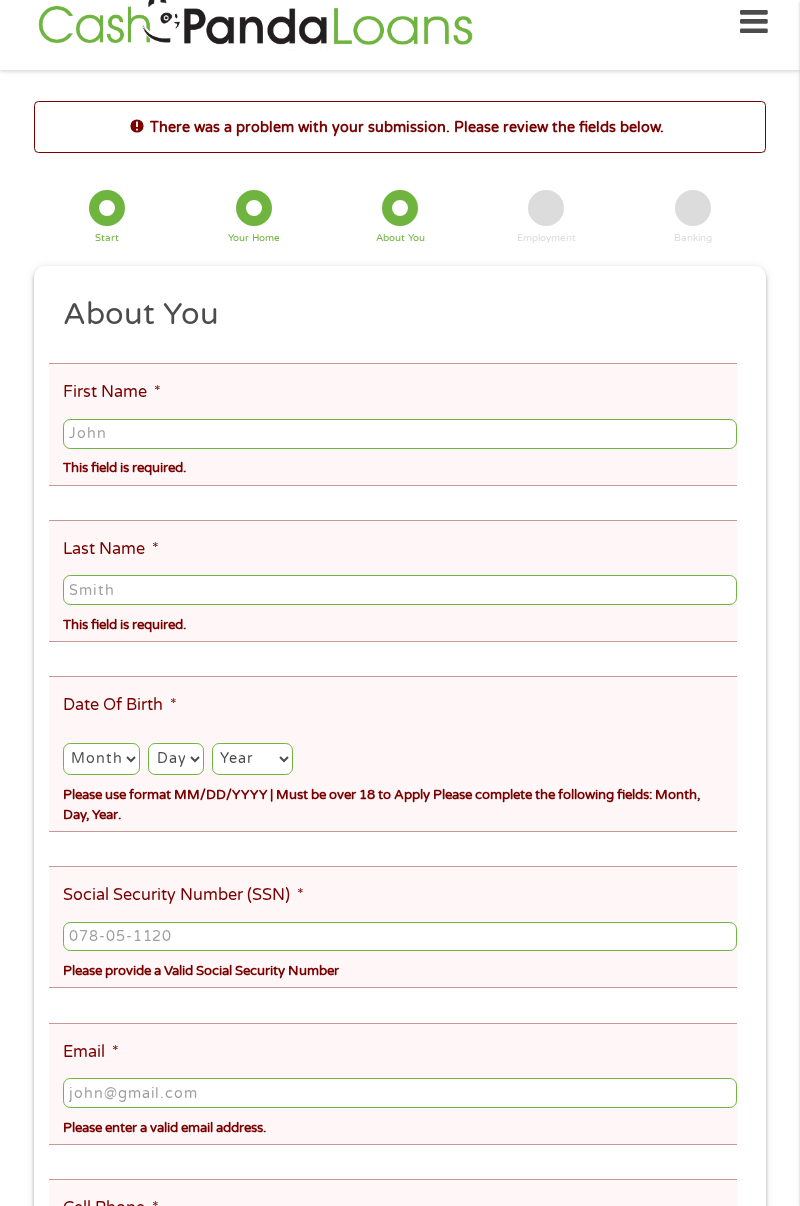 type on "[FIRST]" 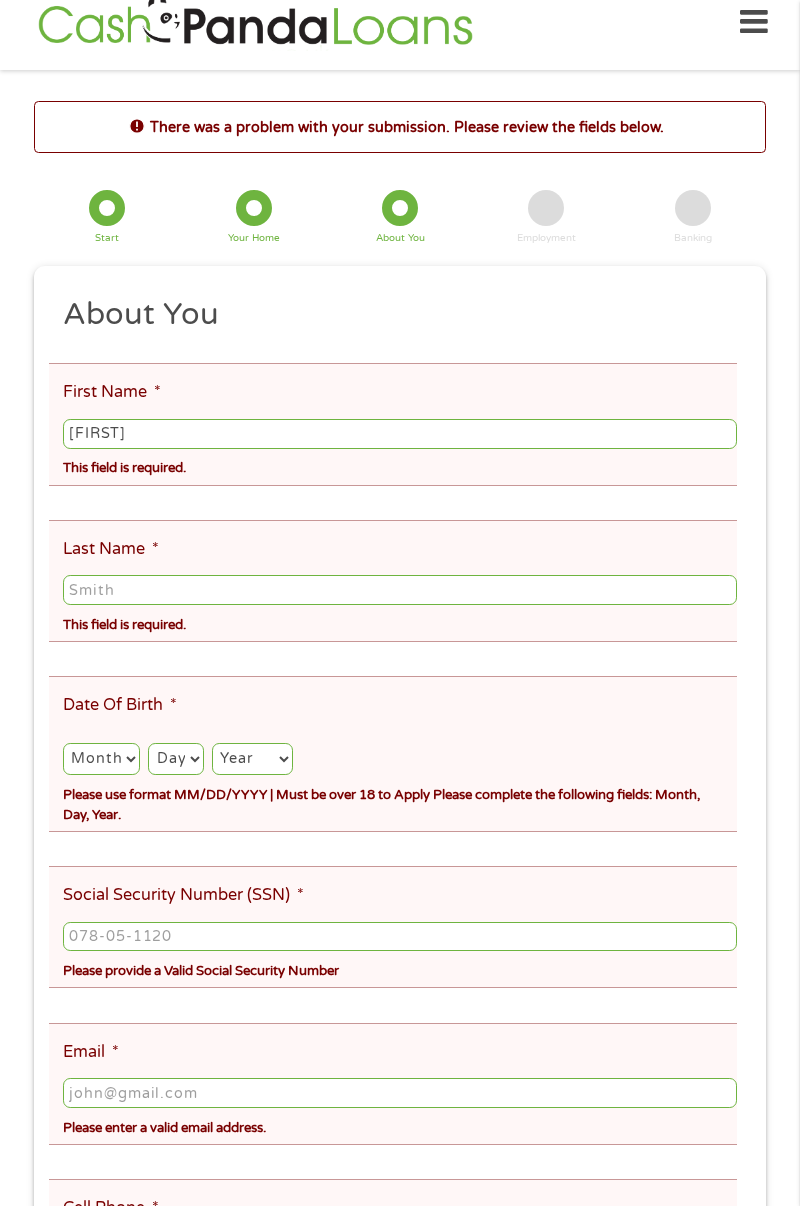type on "[LAST]" 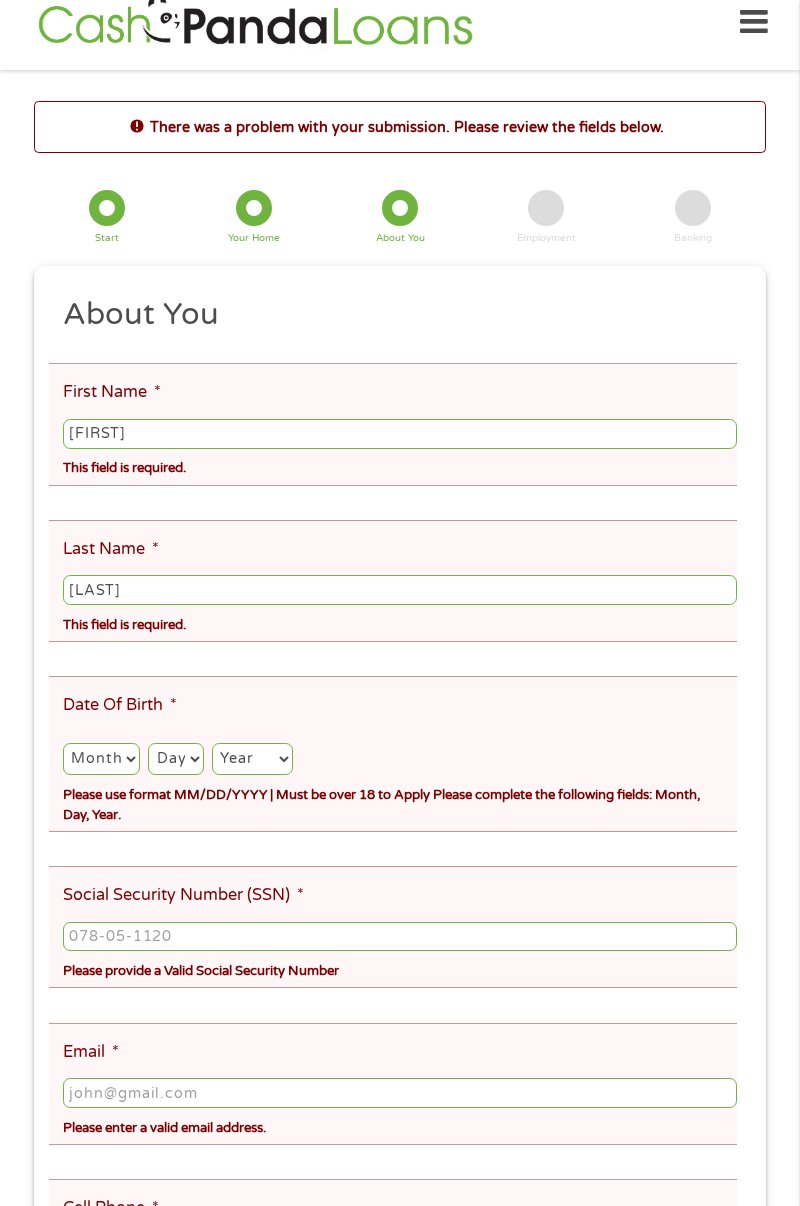 type on "dwnbcknghm@[EMAIL]" 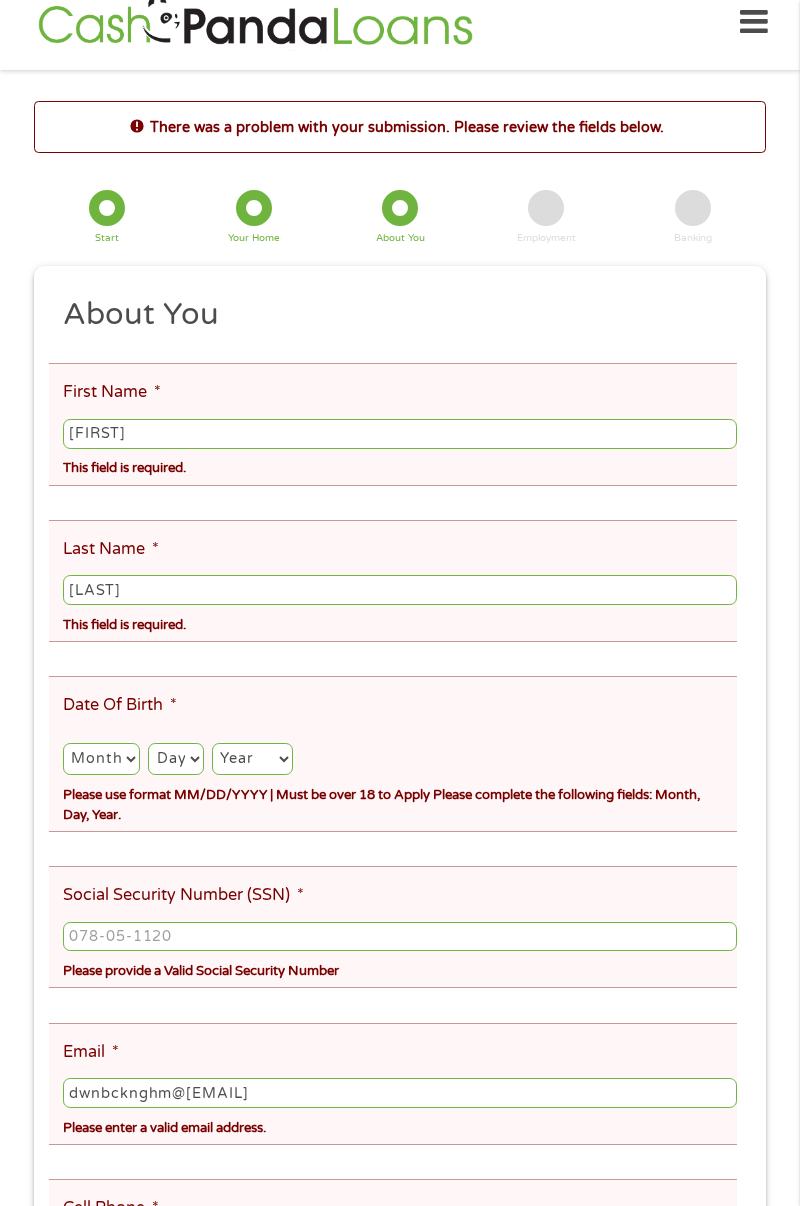 type on "(555) 496-0478" 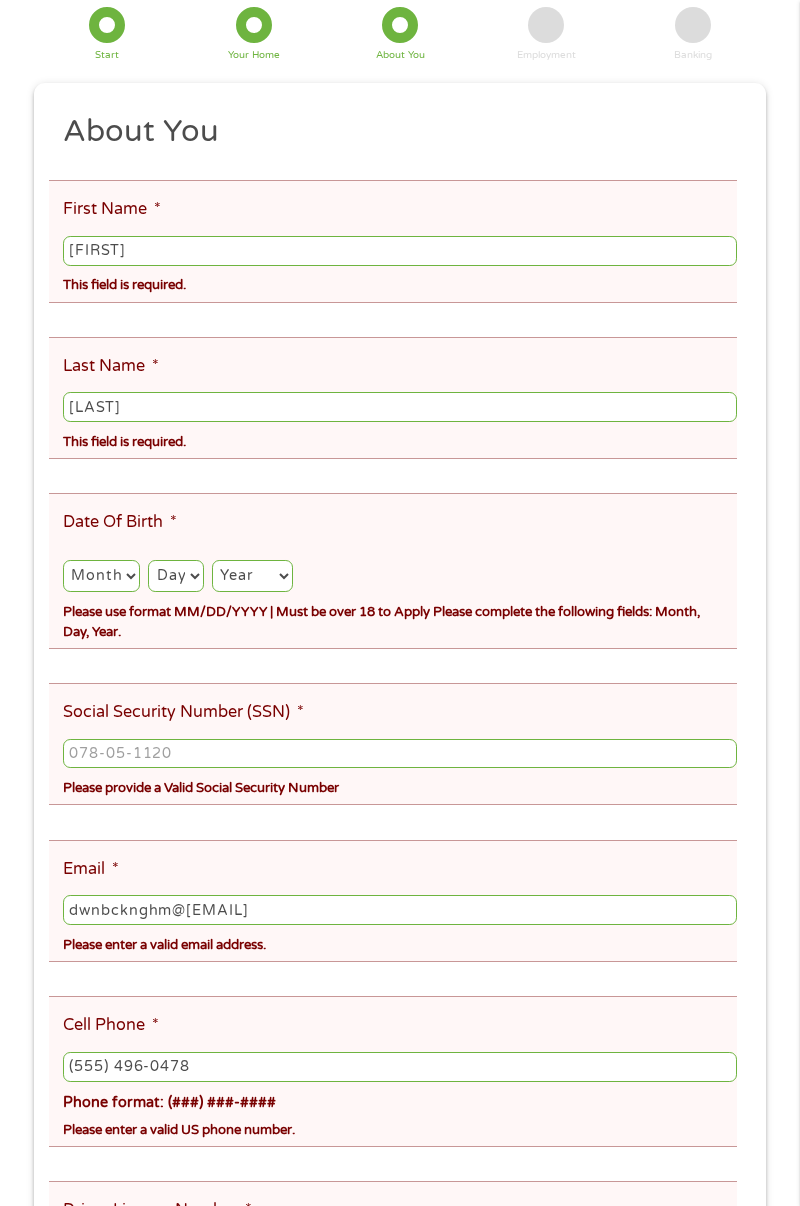 scroll, scrollTop: 208, scrollLeft: 0, axis: vertical 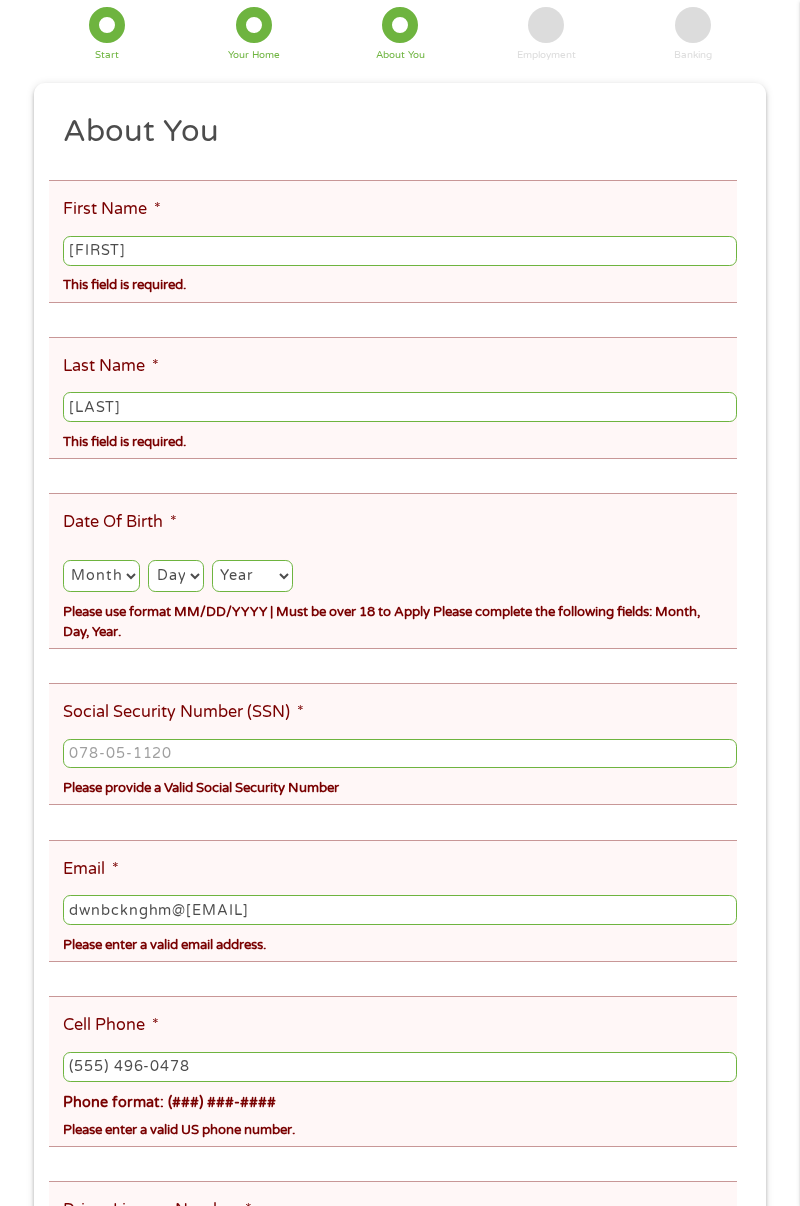 click on "Month 1 2 3 4 5 6 7 8 9 10 11 12" at bounding box center [101, 576] 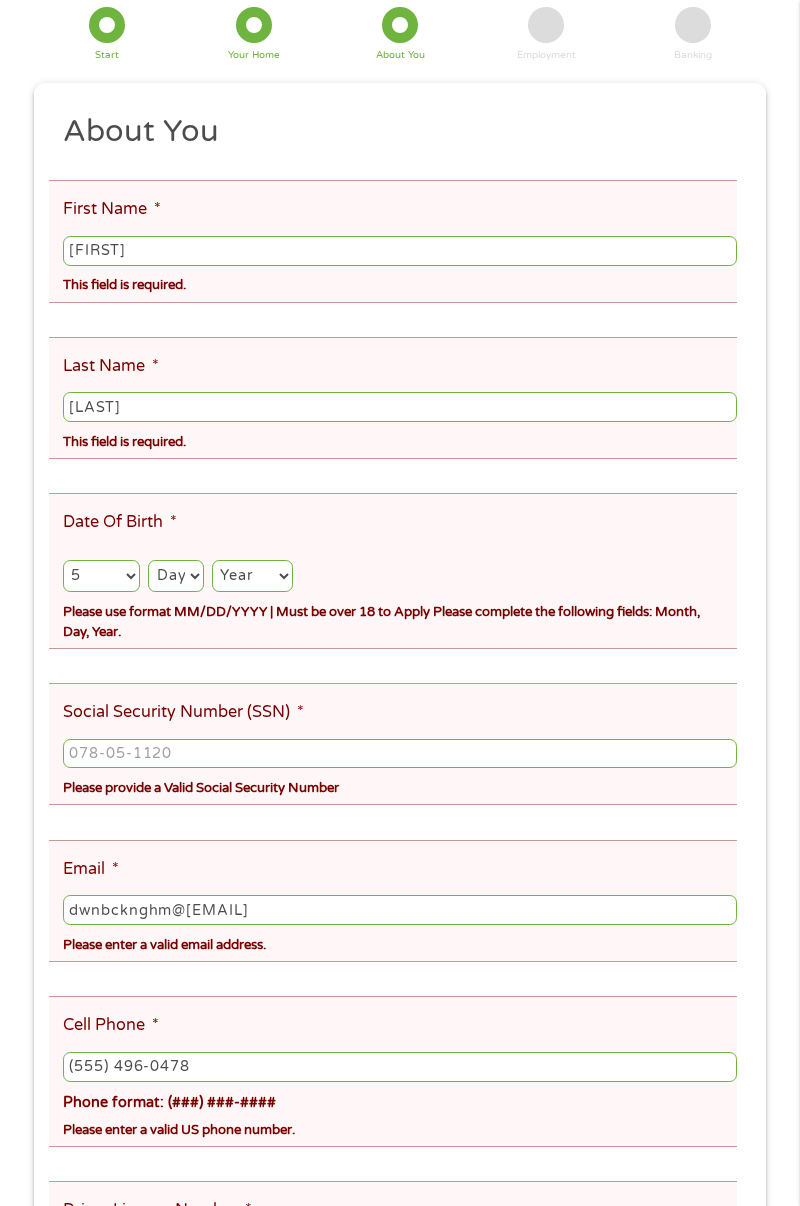 click on "Month 1 2 3 4 5 6 7 8 9 10 11 12" at bounding box center (101, 576) 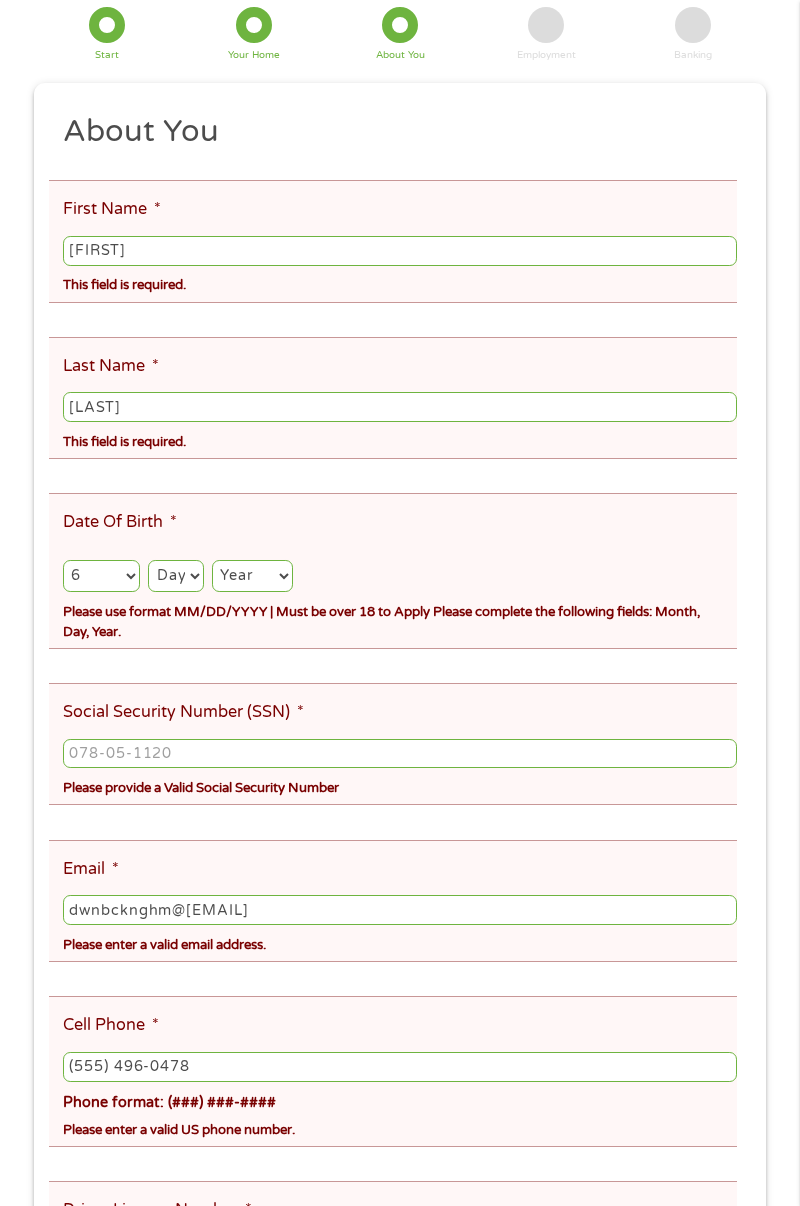 click on "Day 1 2 3 4 5 6 7 8 9 10 11 12 13 14 15 16 17 18 19 20 21 22 23 24 25 26 27 28 29 30 31" at bounding box center [175, 576] 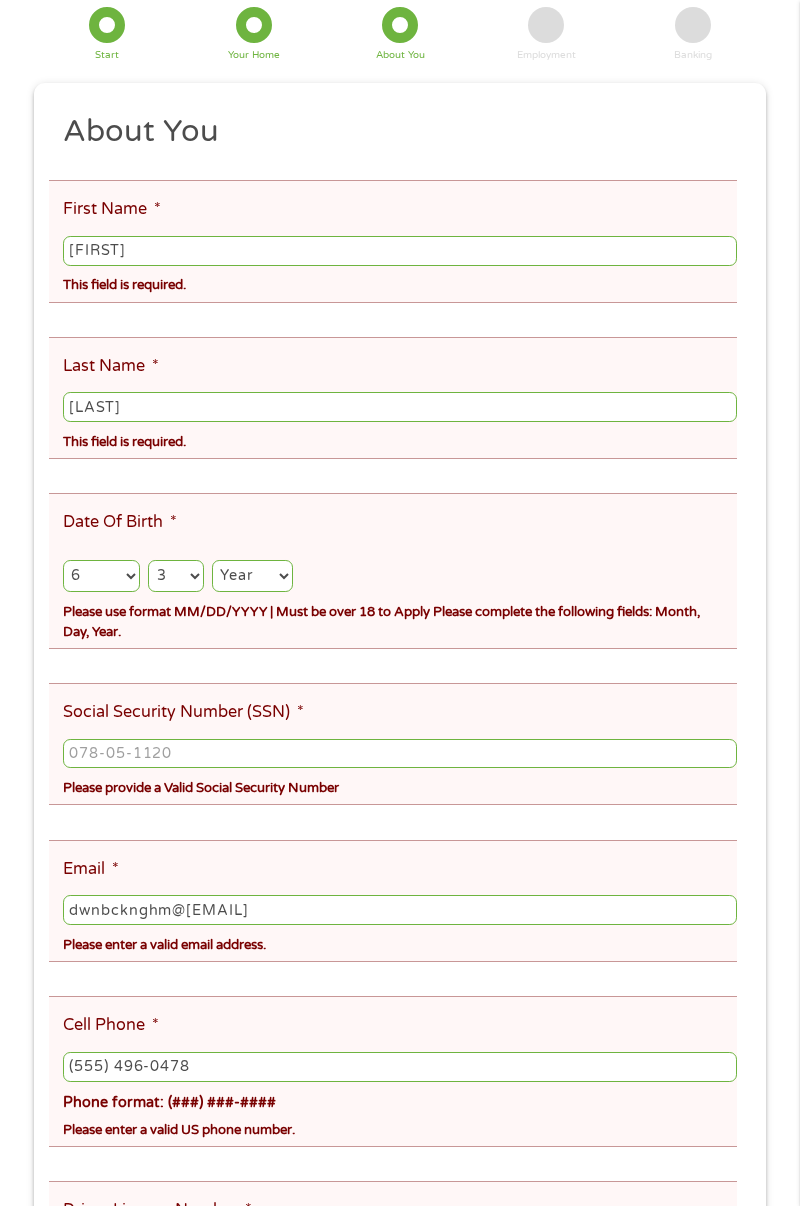 click on "Year 2007 2006 2005 2004 2003 2002 2001 2000 1999 1998 1997 1996 1995 1994 1993 1992 1991 1990 1989 1988 1987 1986 1985 1984 1983 1982 1981 1980 1979 1978 1977 1976 1975 1974 1973 1972 1971 1970 1969 1968 1967 1966 1965 1964 1963 1962 1961 1960 1959 1958 1957 1956 1955 1954 1953 1952 1951 1950 1949 1948 1947 1946 1945 1944 1943 1942 1941 1940 1939 1938 1937 1936 1935 1934 1933 1932 1931 1930 1929 1928 1927 1926 1925 1924 1923 1922 1921 1920" at bounding box center [252, 576] 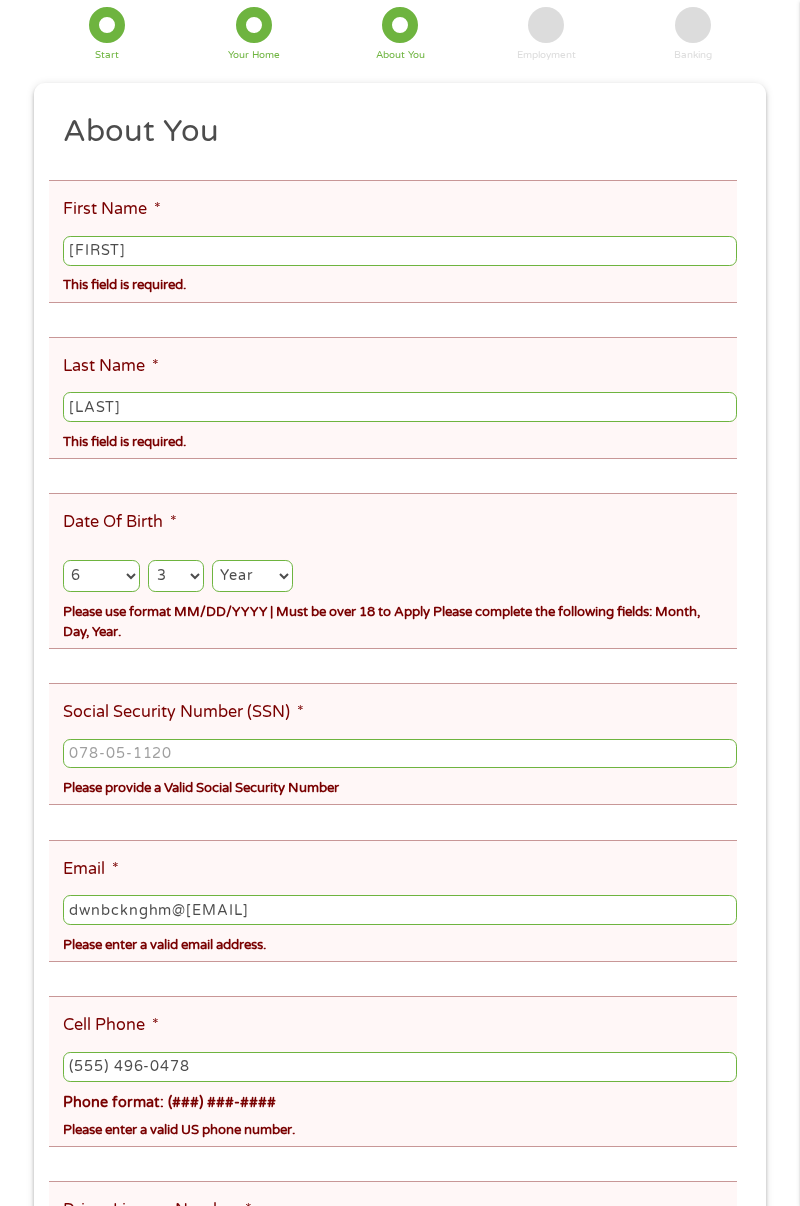 select on "1954" 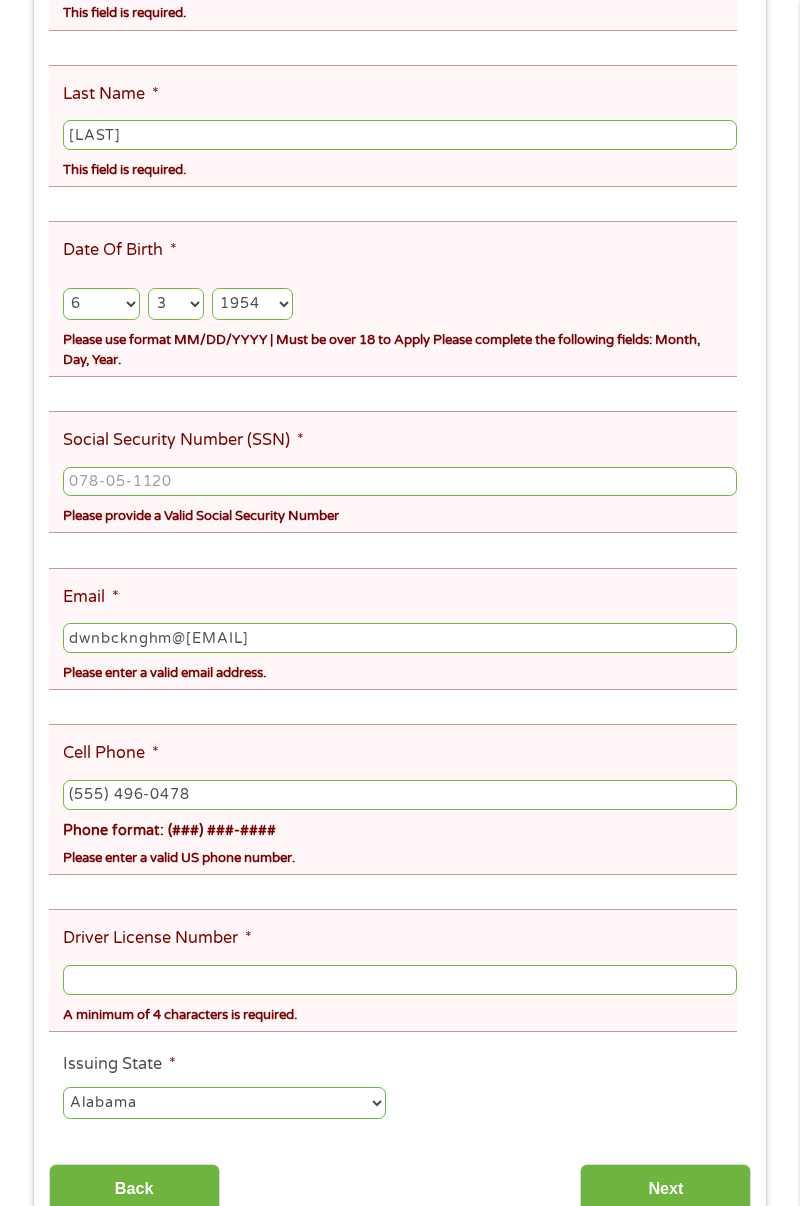 scroll, scrollTop: 482, scrollLeft: 0, axis: vertical 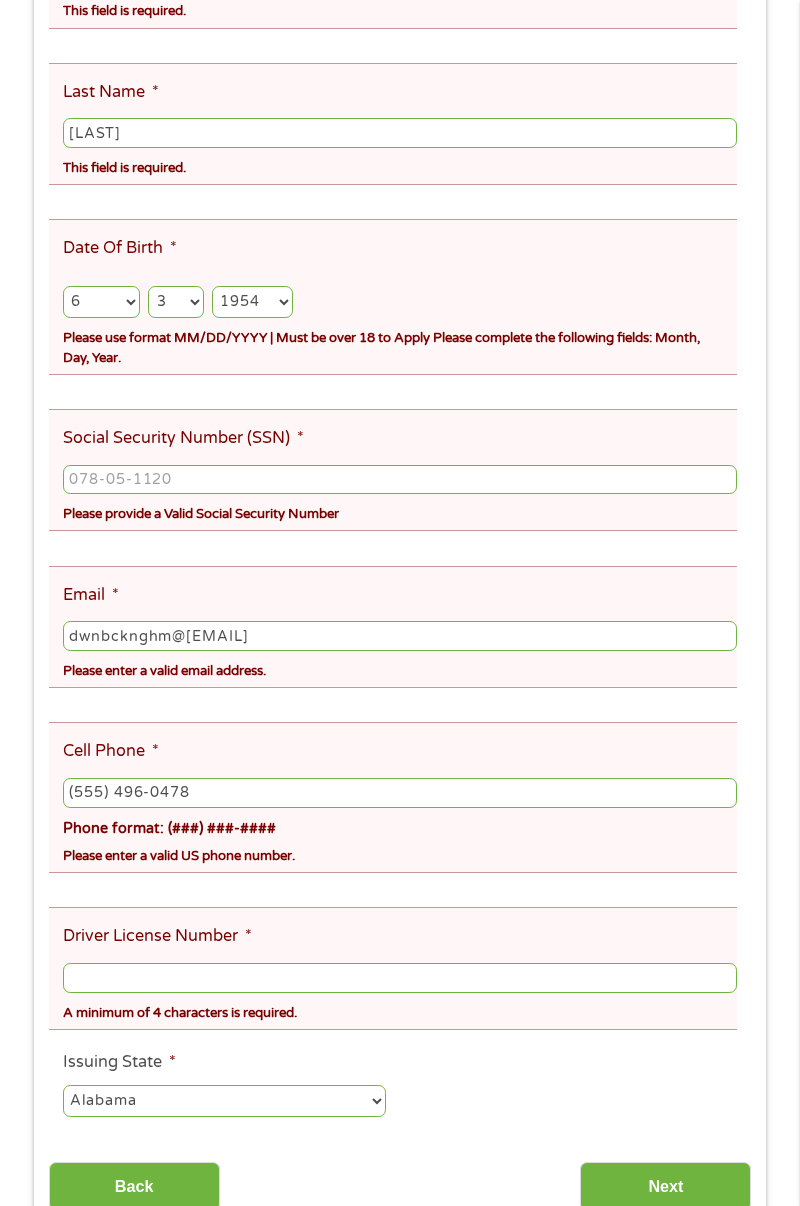click on "Social Security Number (SSN) *" at bounding box center [400, 480] 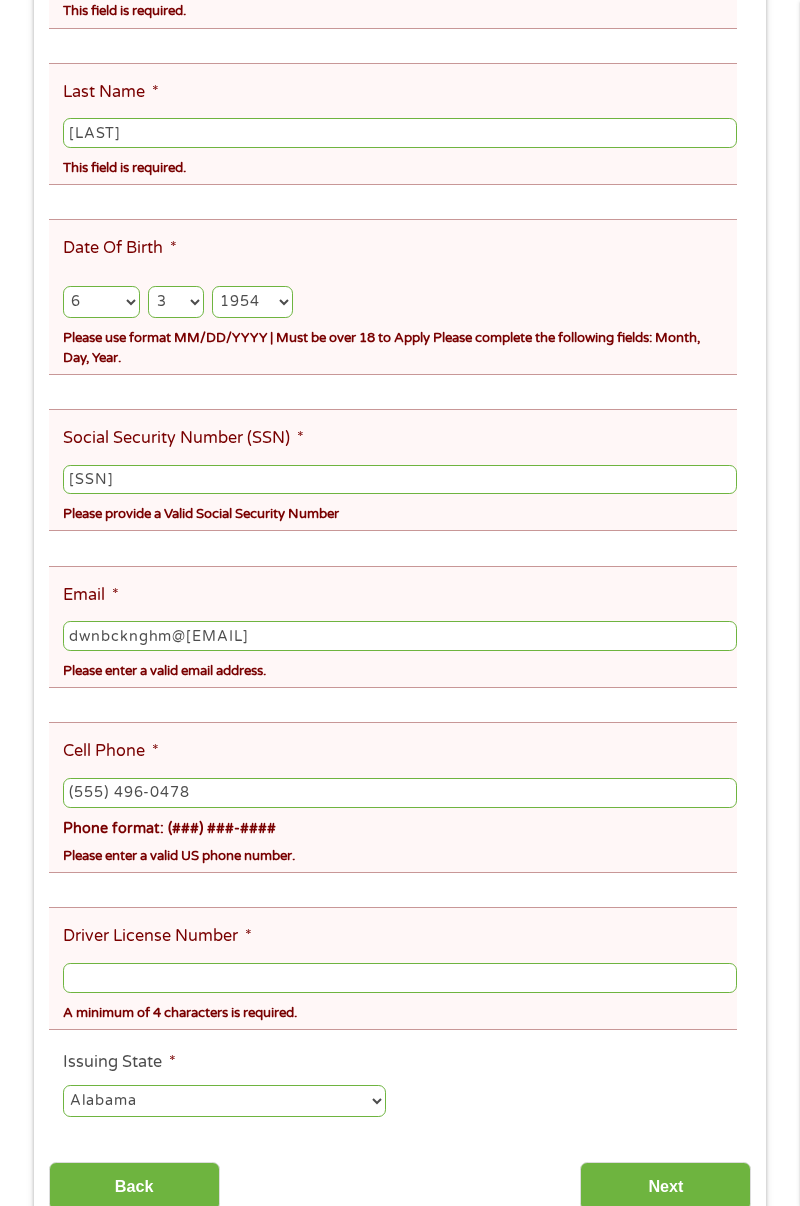 type on "[SSN]" 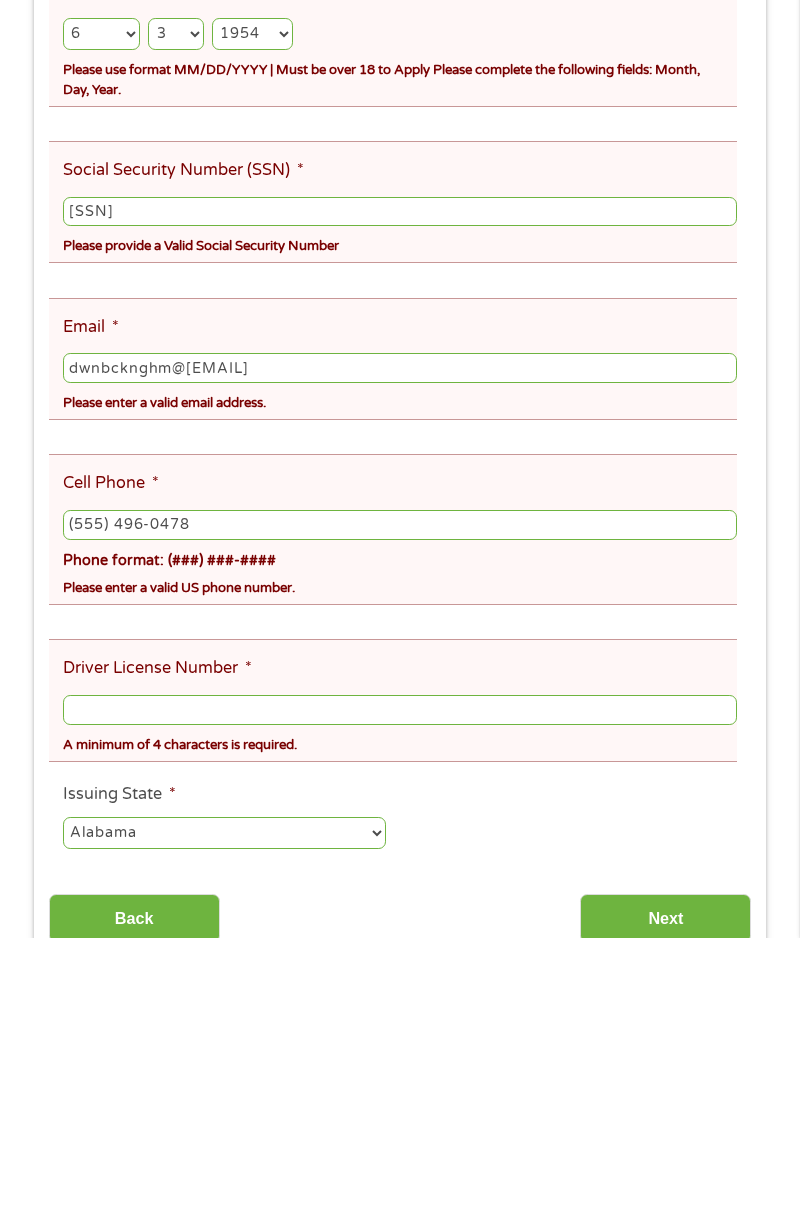 scroll, scrollTop: 482, scrollLeft: 0, axis: vertical 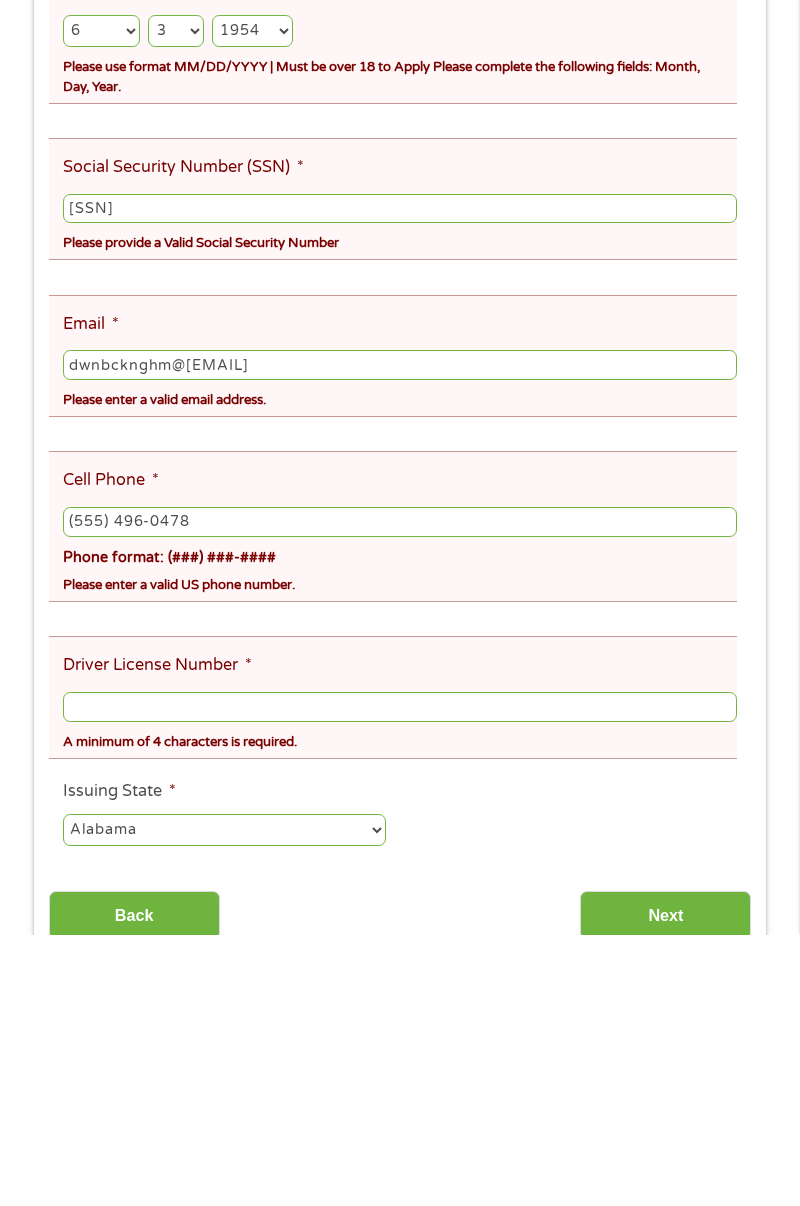 click on "(555) 496-0478" at bounding box center (400, 793) 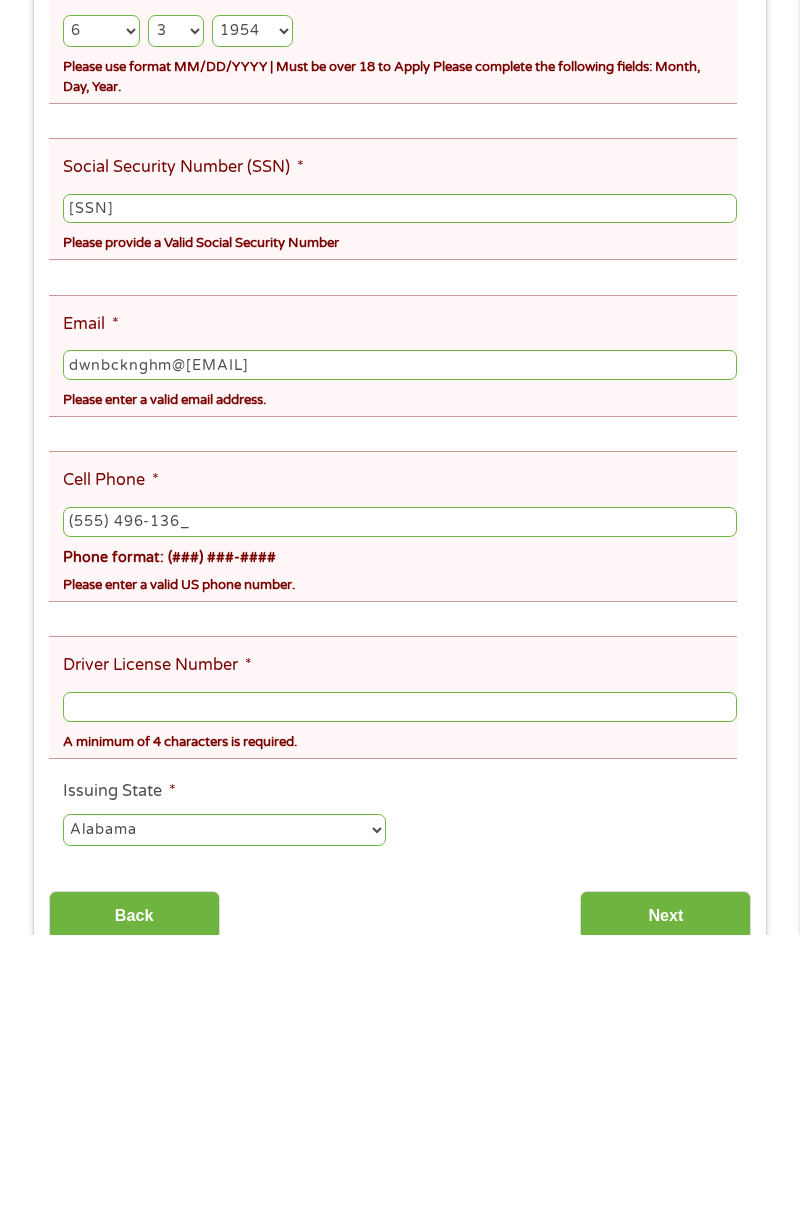 type on "(555) 496-1366" 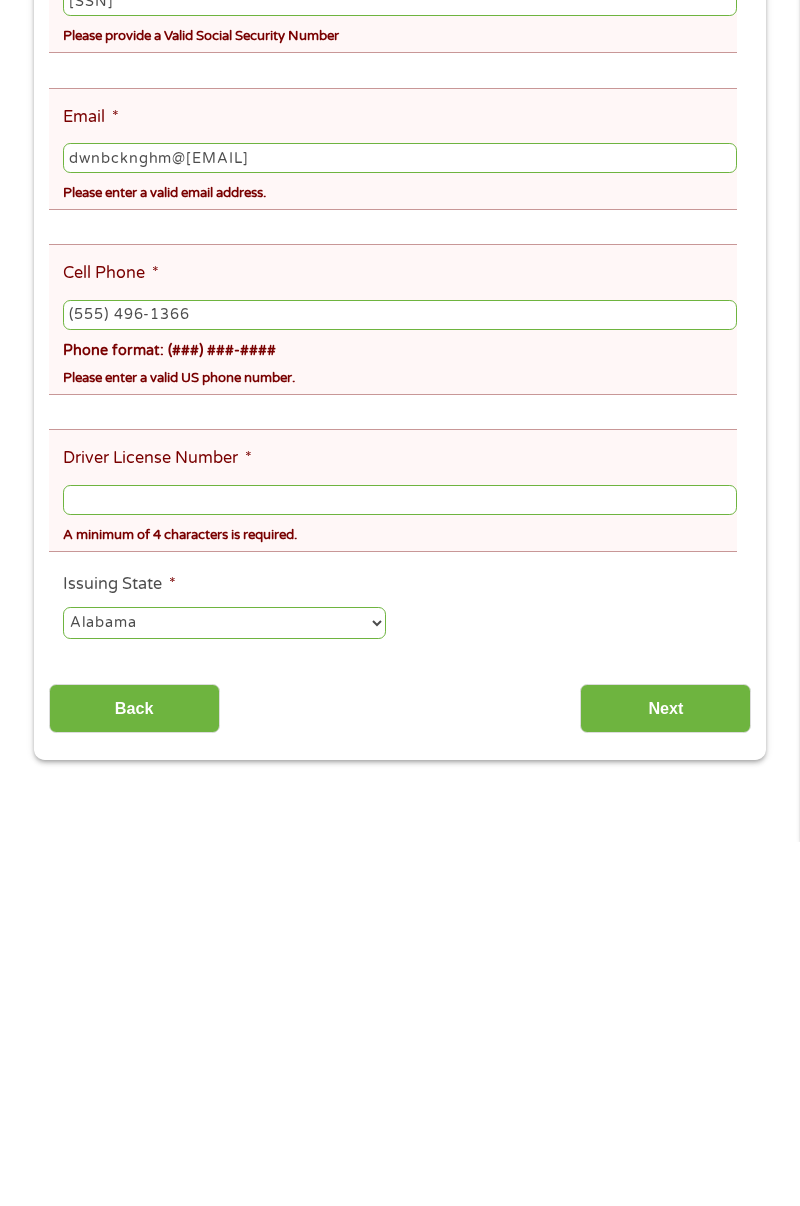 scroll, scrollTop: 598, scrollLeft: 0, axis: vertical 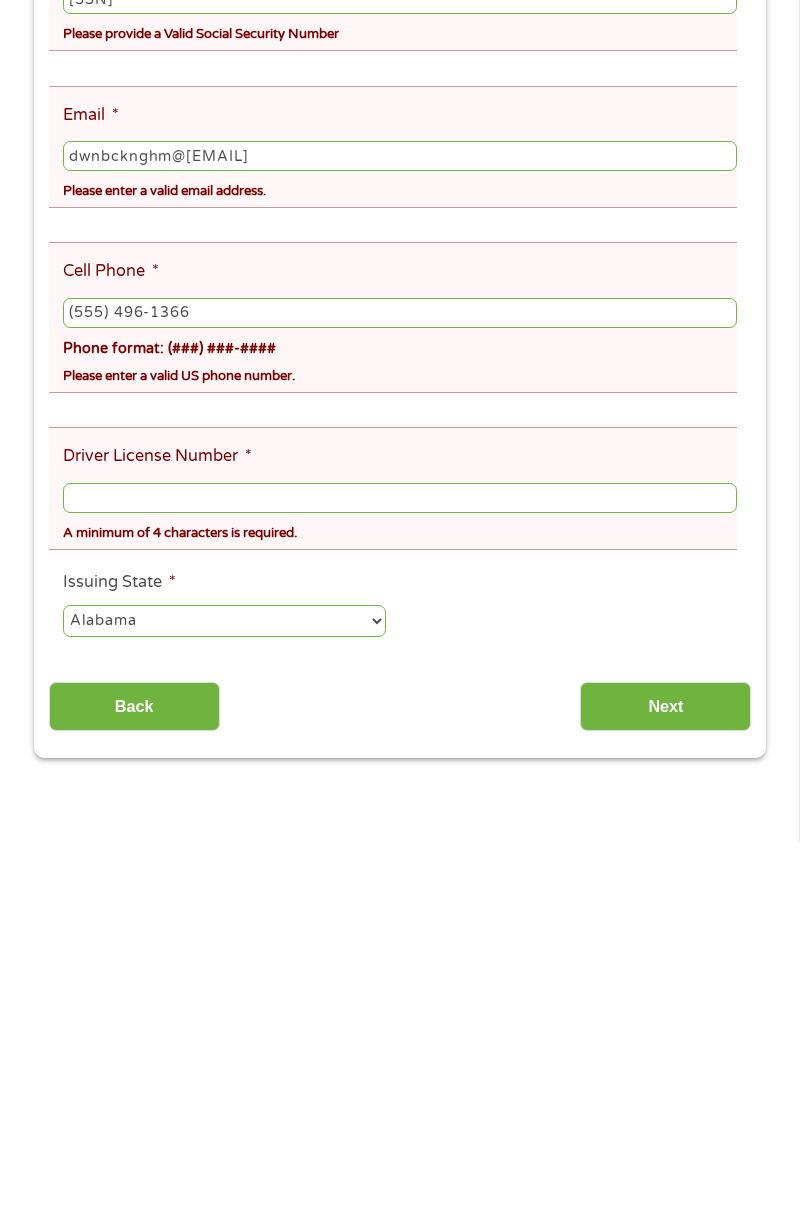click on "Cell Phone * (555) 496-1366 Phone format: (###) ###-#### Please enter a valid US phone number." at bounding box center [393, 681] 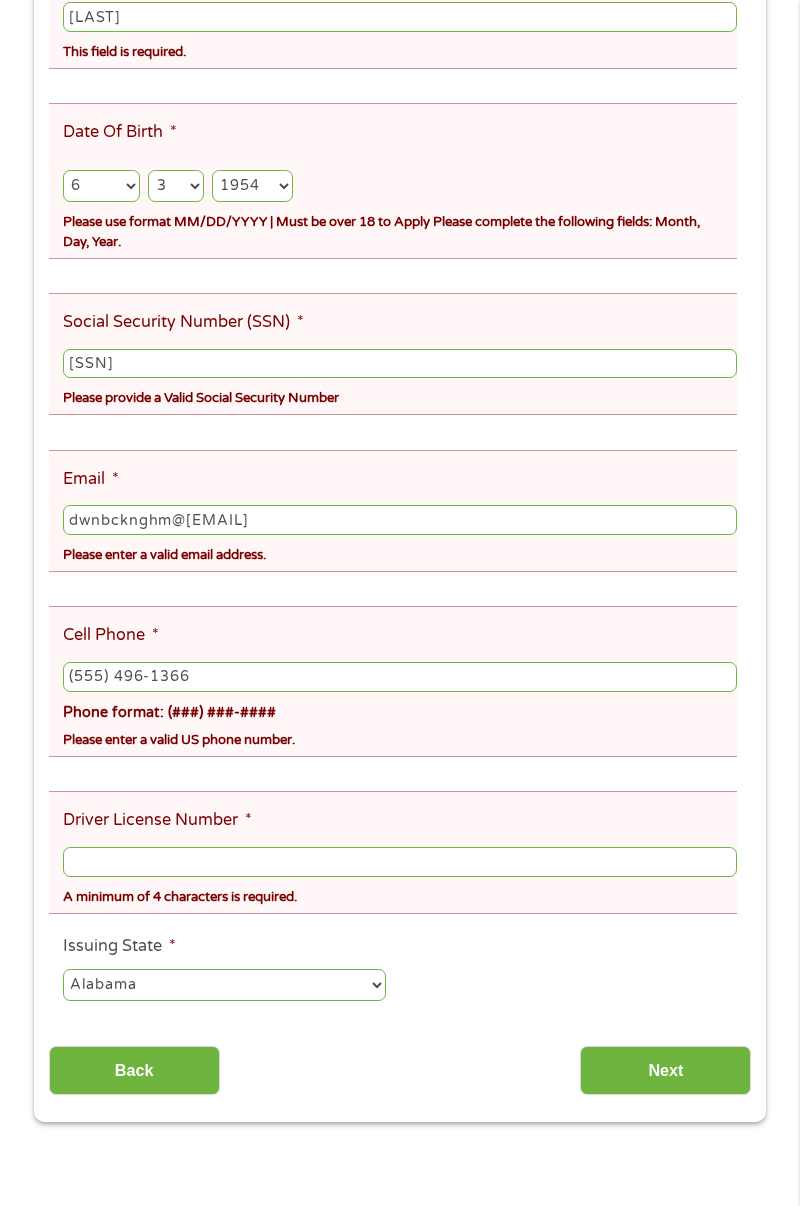 click on "Driver License Number *" at bounding box center [400, 862] 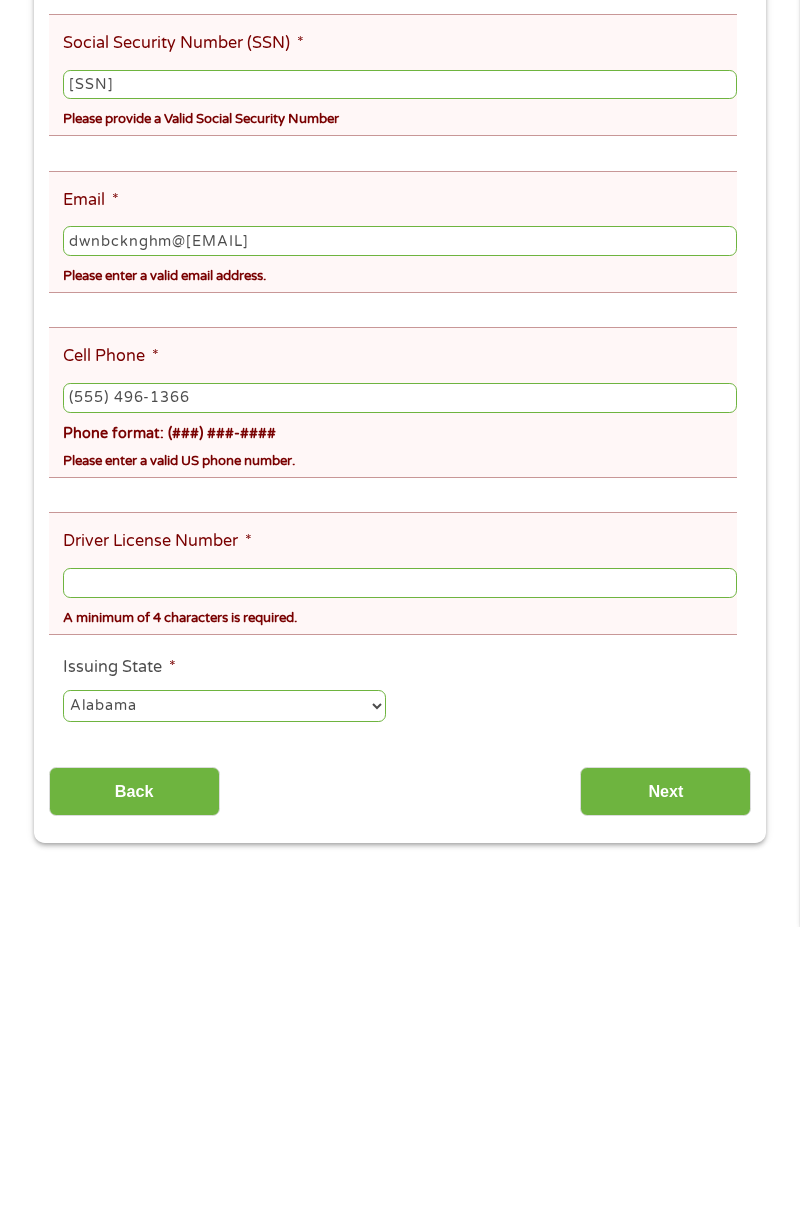 scroll, scrollTop: 681, scrollLeft: 0, axis: vertical 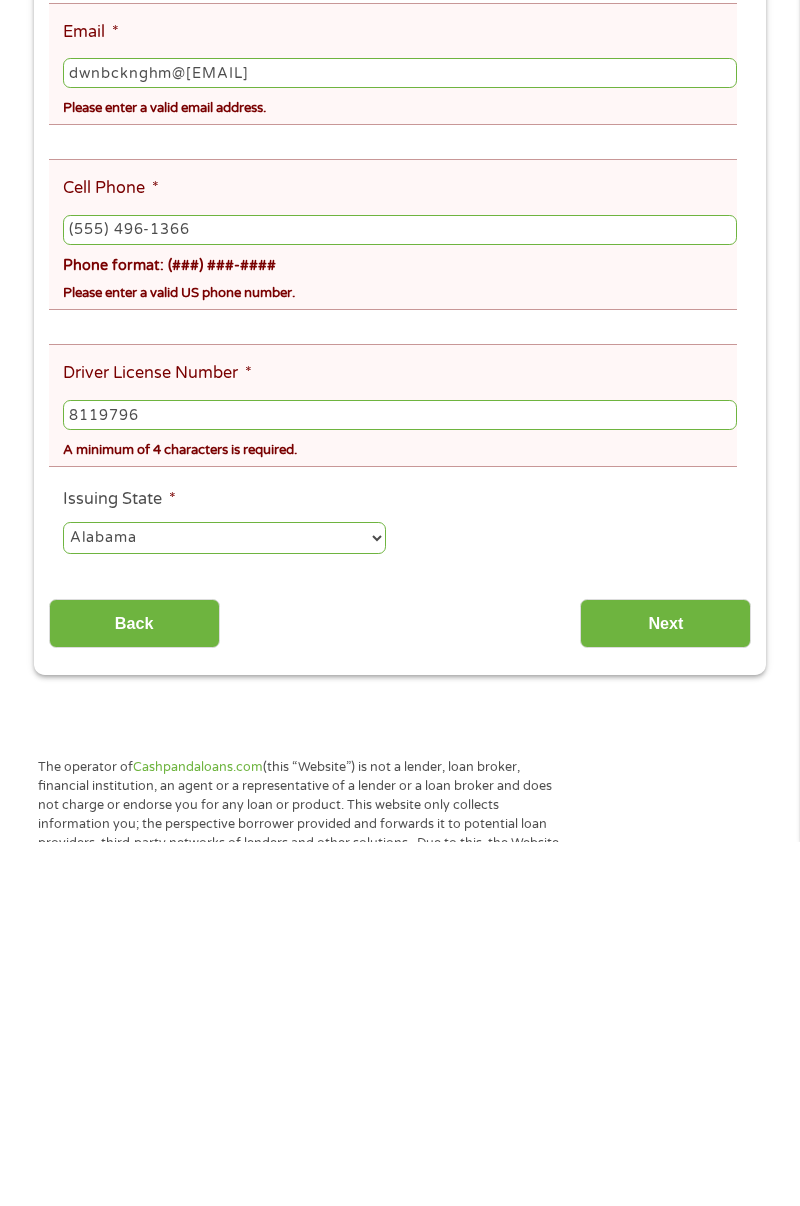 type on "8119796" 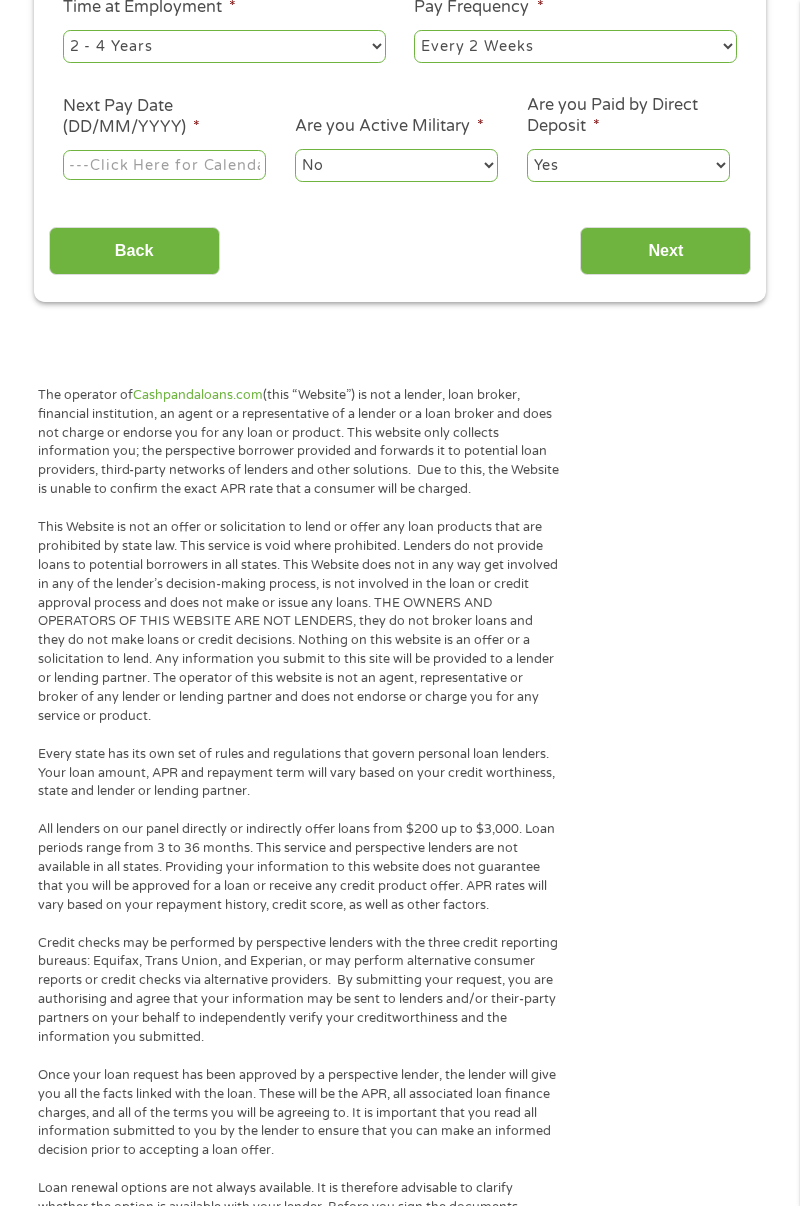 scroll, scrollTop: 32, scrollLeft: 0, axis: vertical 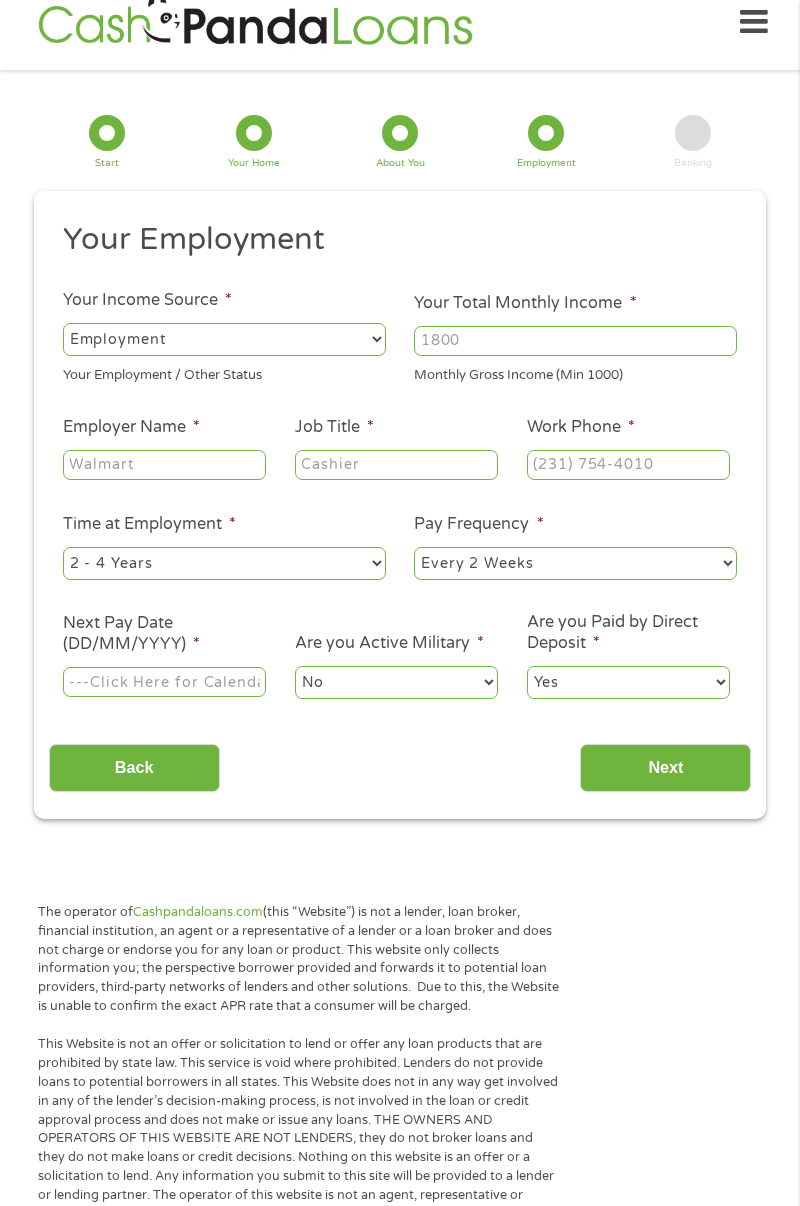 click on "--- Choose one --- Employment Self Employed Benefits" at bounding box center [224, 339] 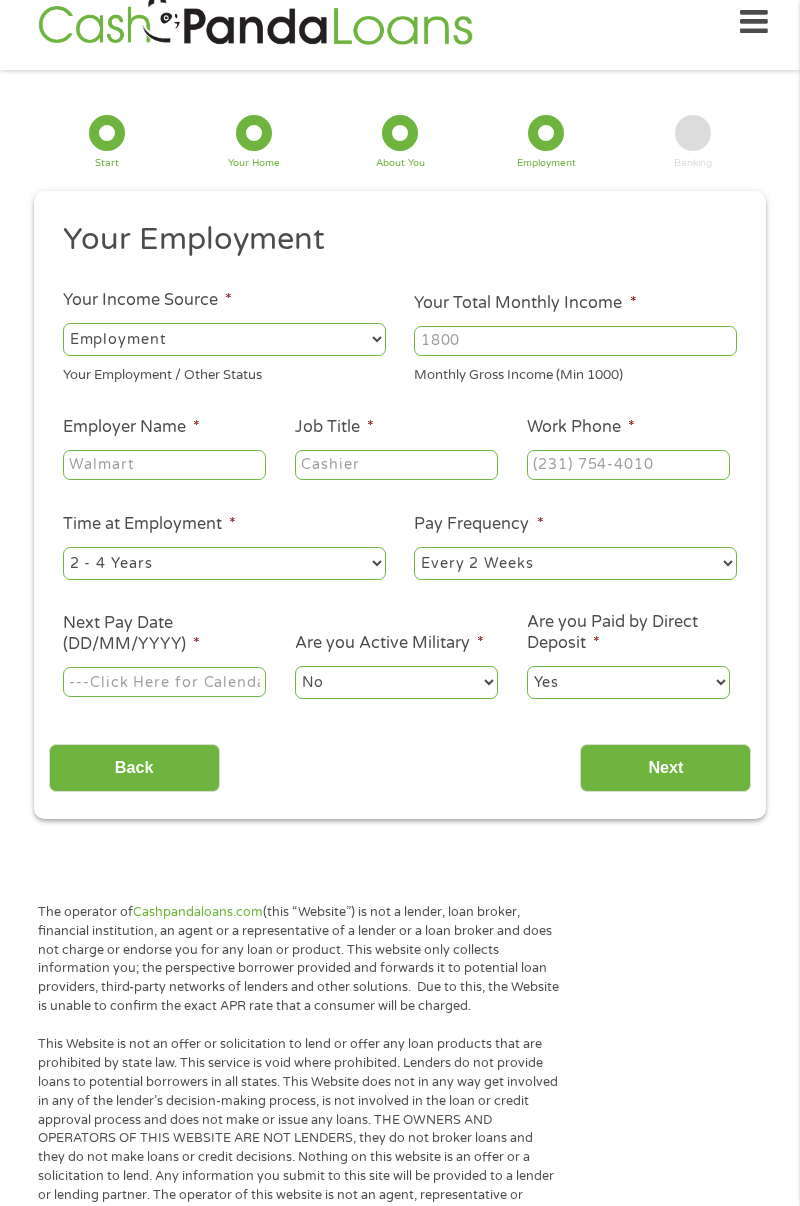 select on "benefits" 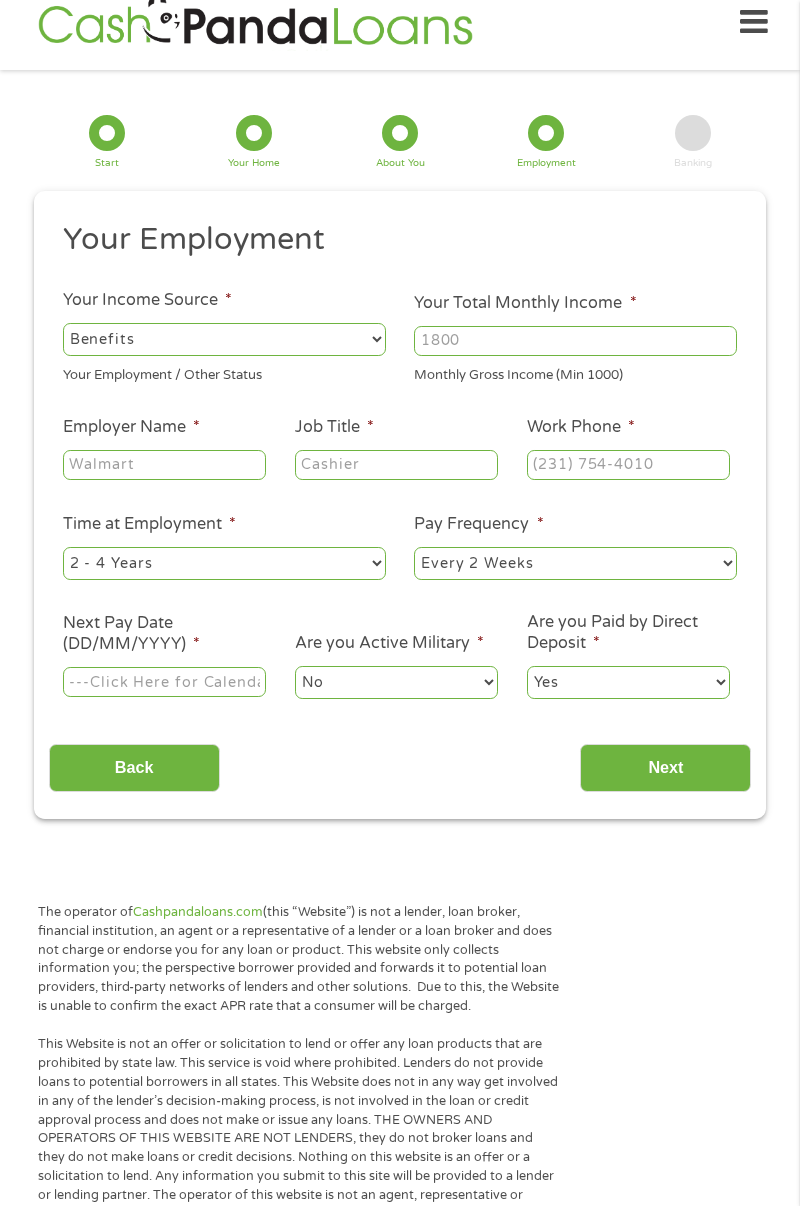 type on "Other" 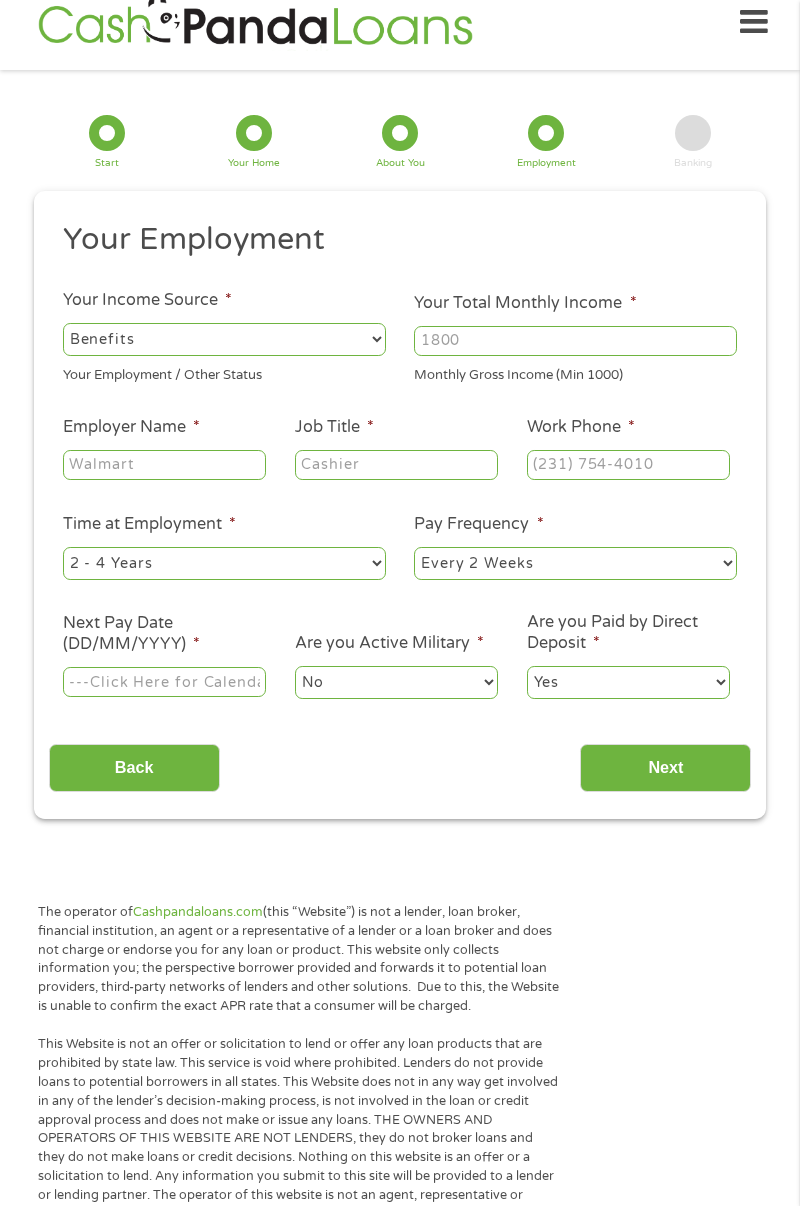 type on "(555) 496-1366" 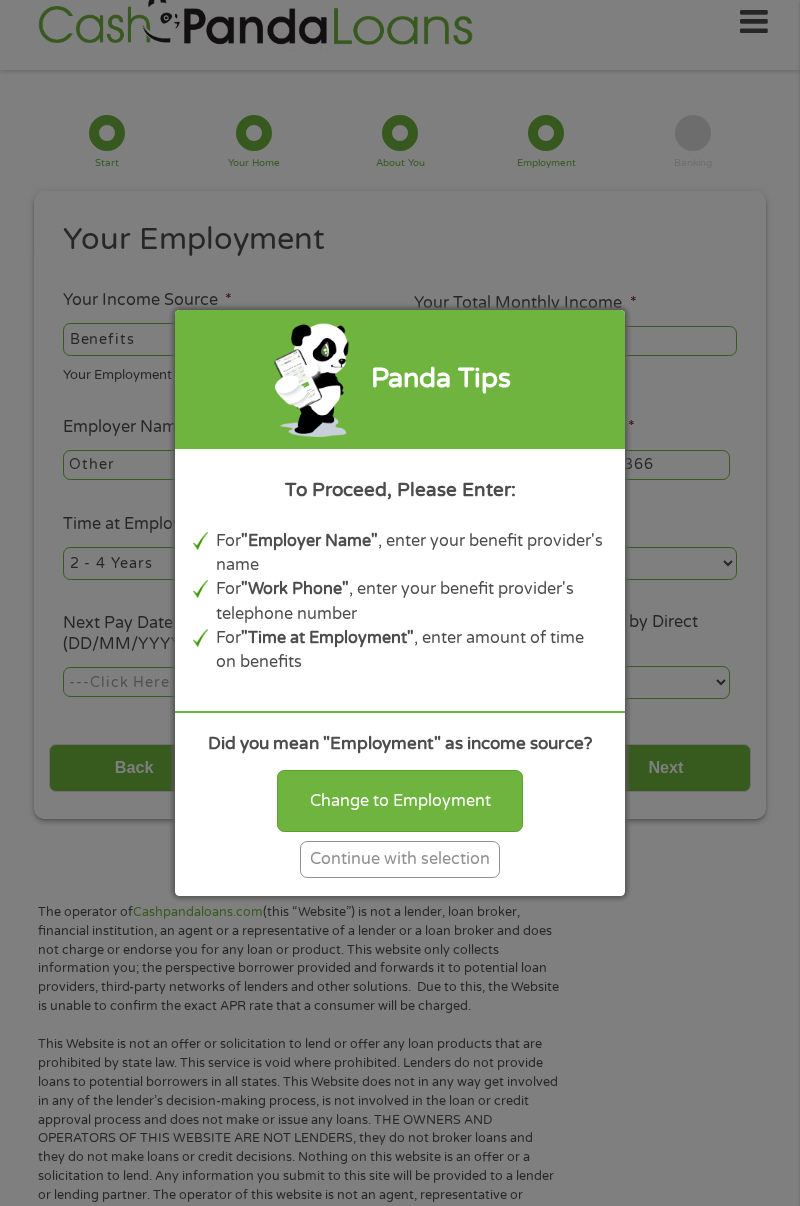 click on "Change to Employment" at bounding box center (400, 801) 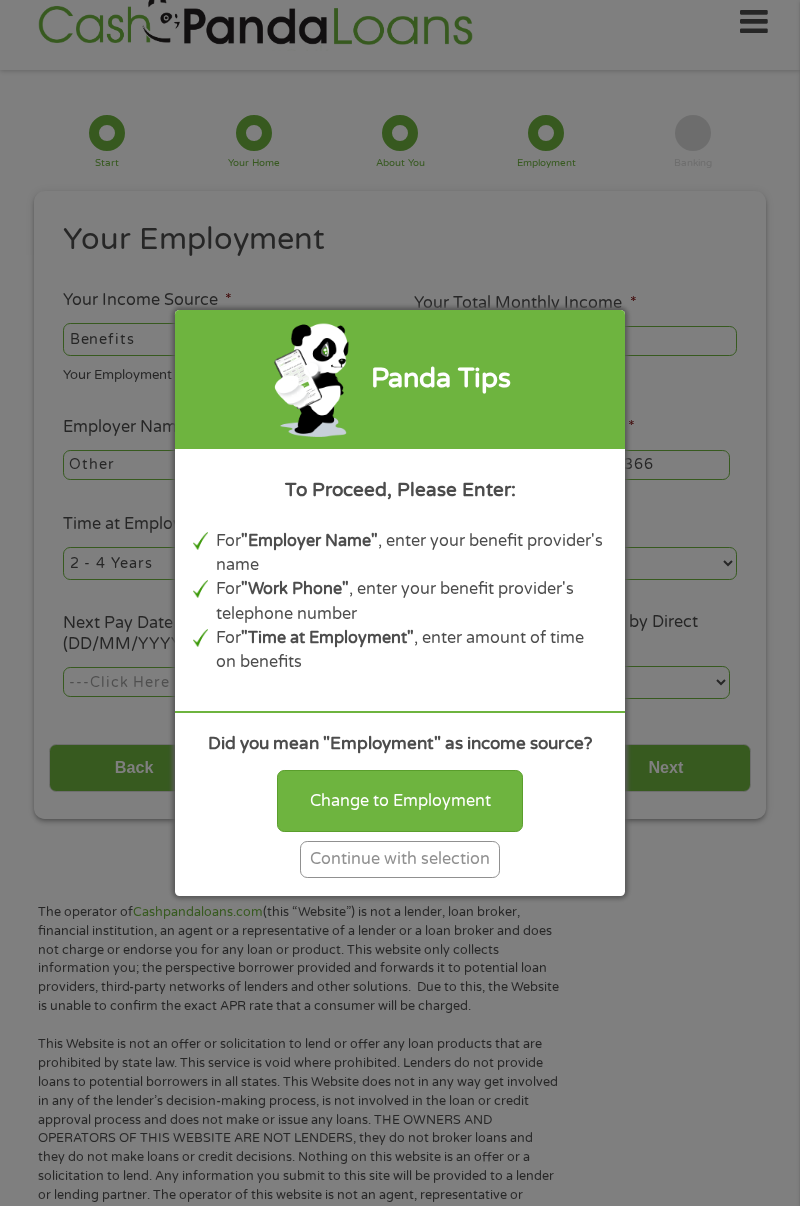 select on "fullTime" 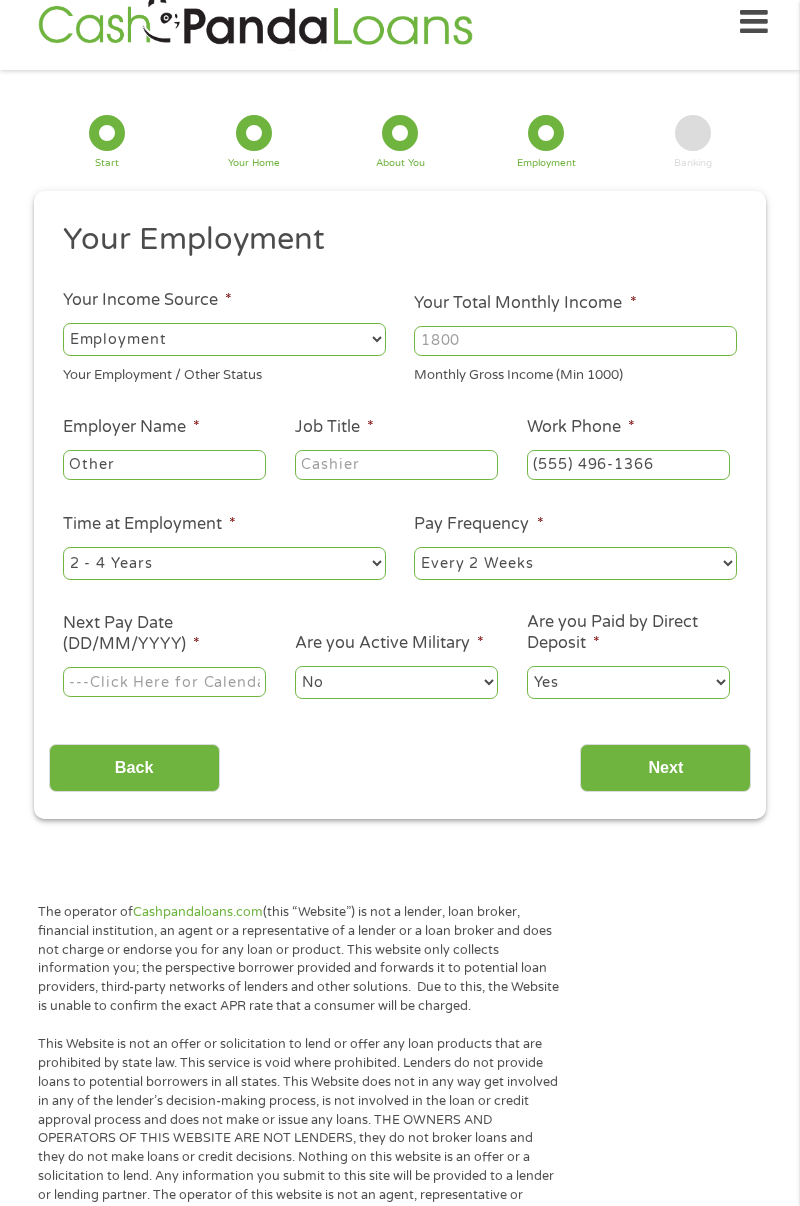 click on "Your Total Monthly Income *" at bounding box center [575, 341] 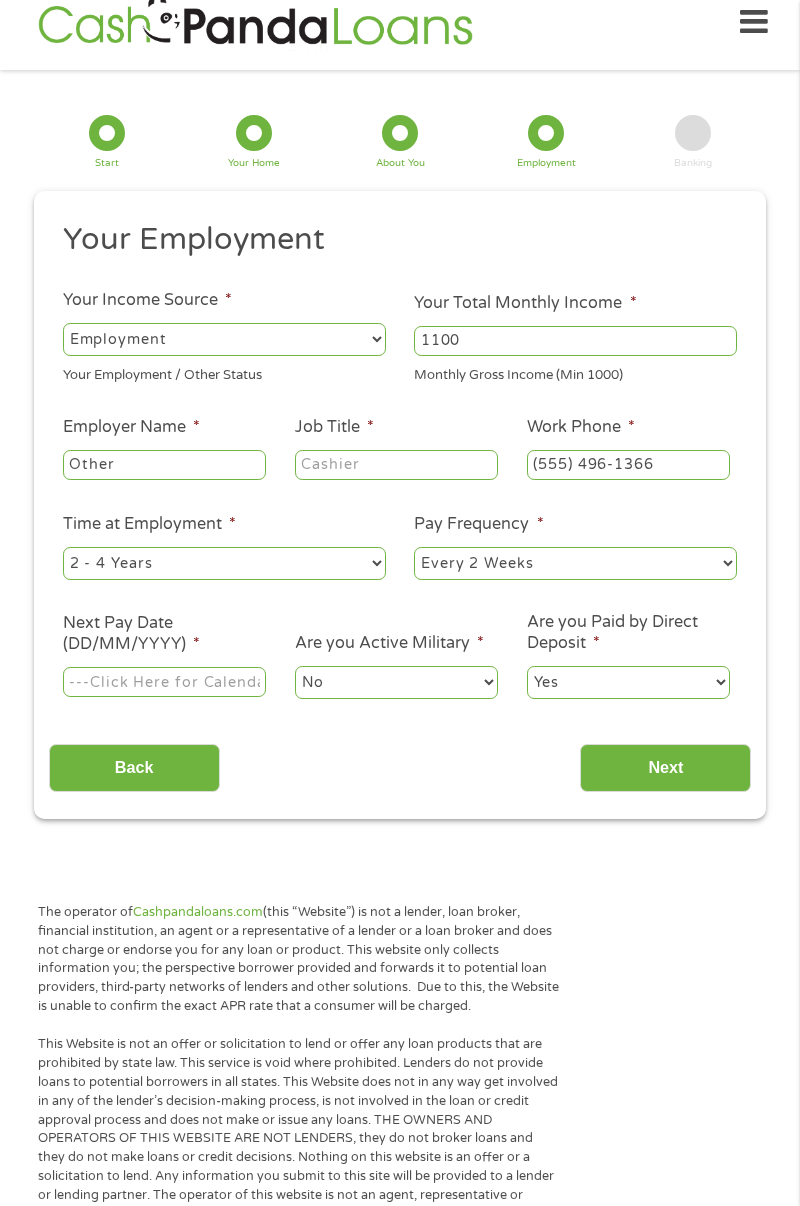 type on "1100" 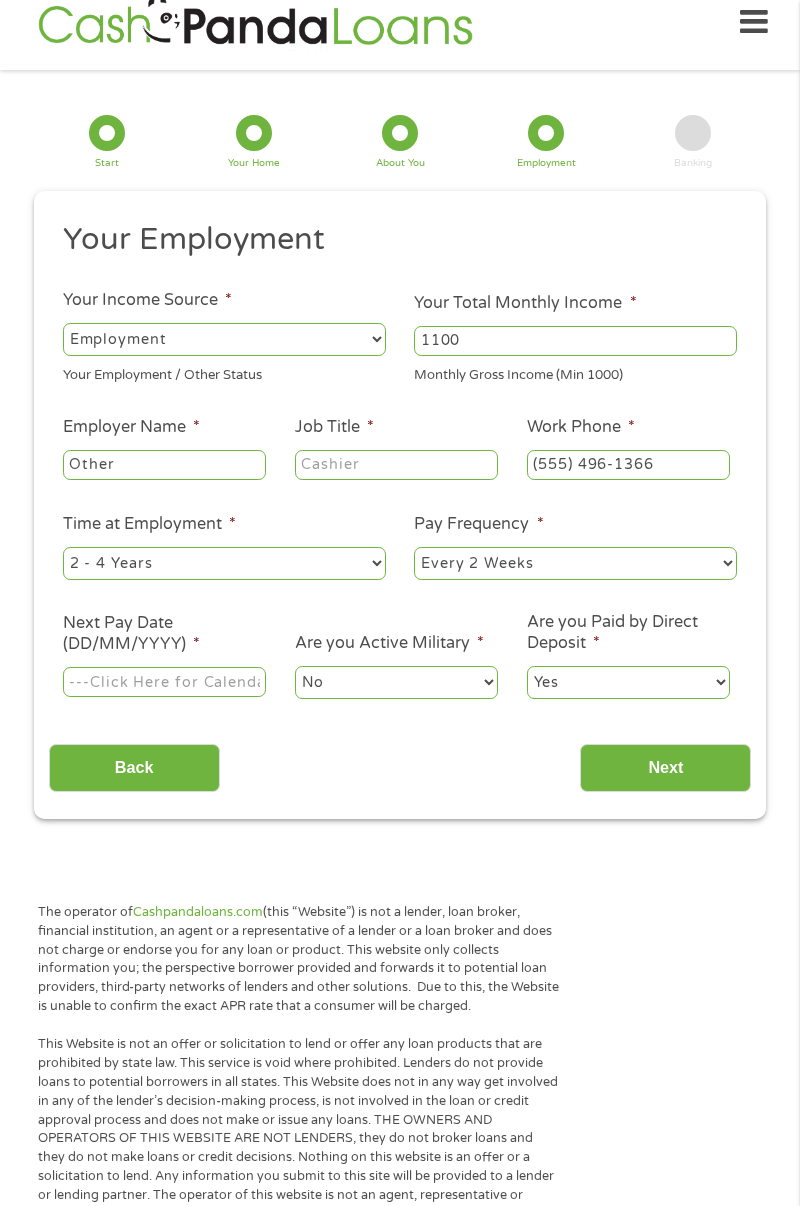click on "Other" at bounding box center [164, 465] 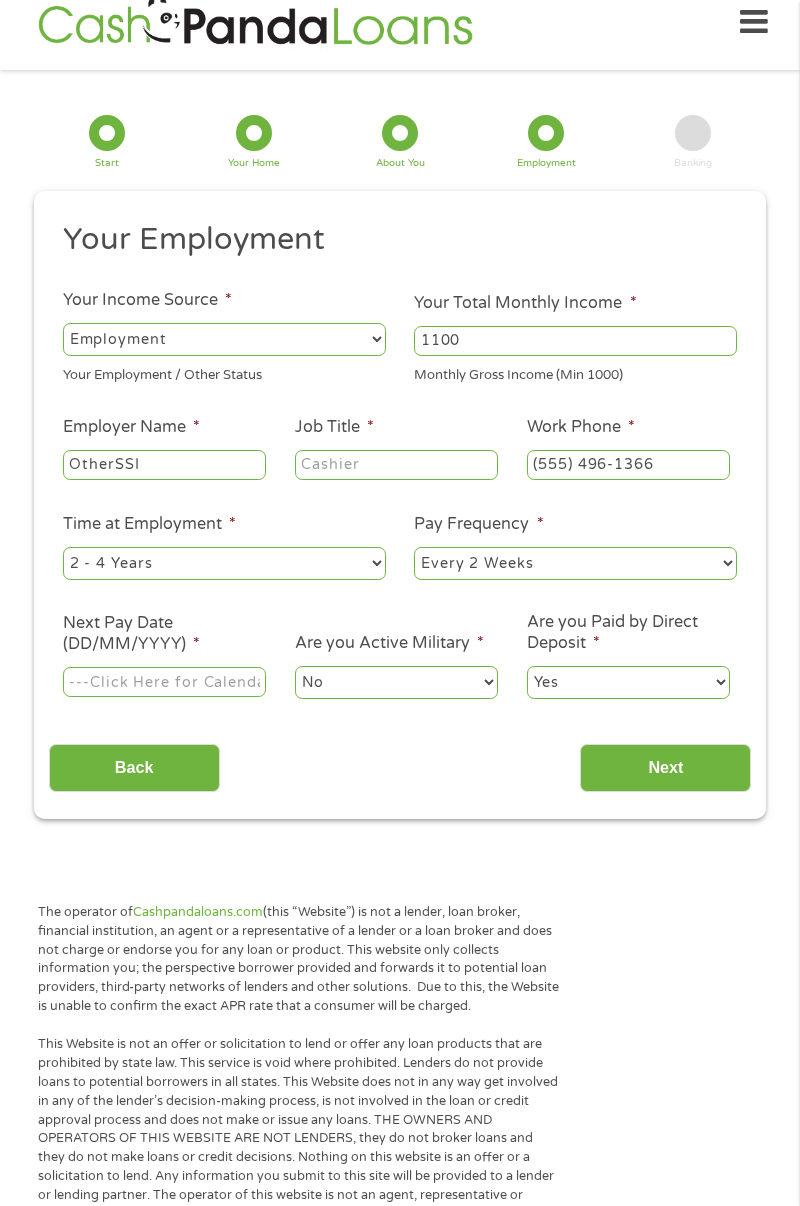 type on "OtherSSI" 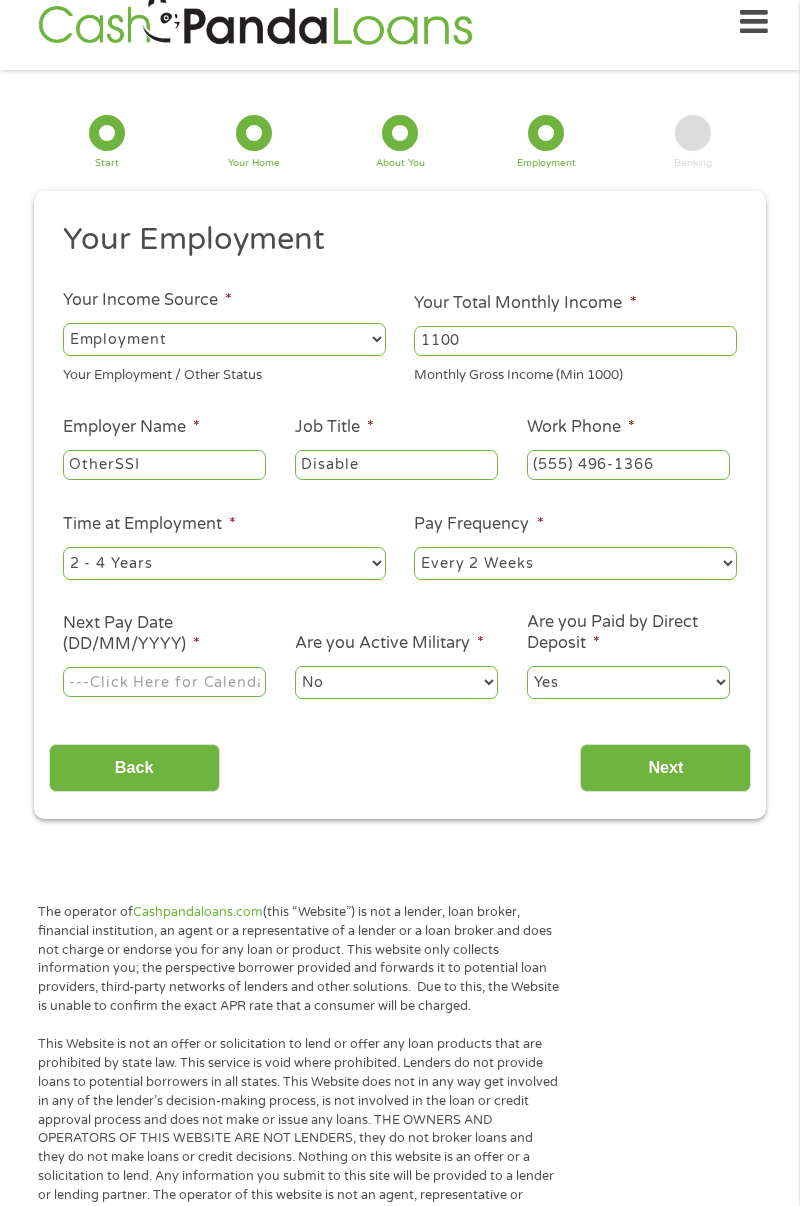type on "Disable" 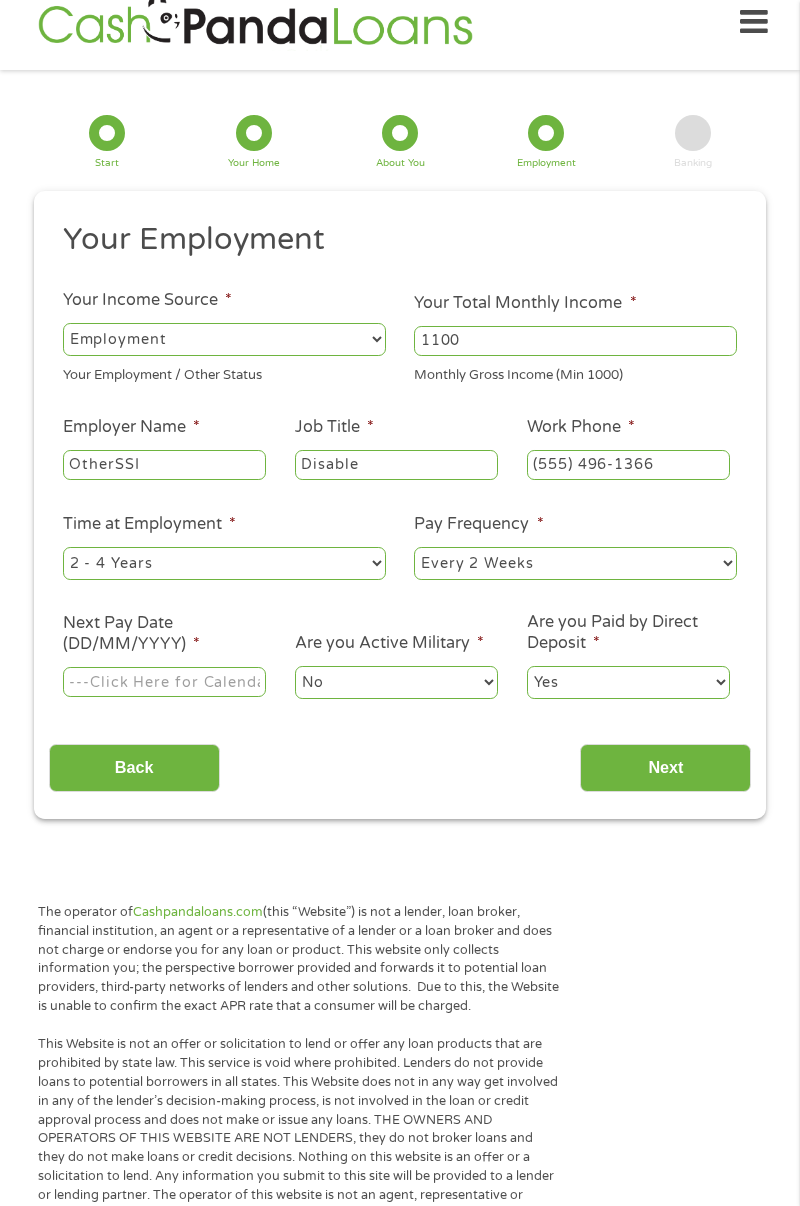 click on "--- Choose one --- 1 Year or less 1 - 2 Years 2 - 4 Years Over 4 Years" at bounding box center [224, 563] 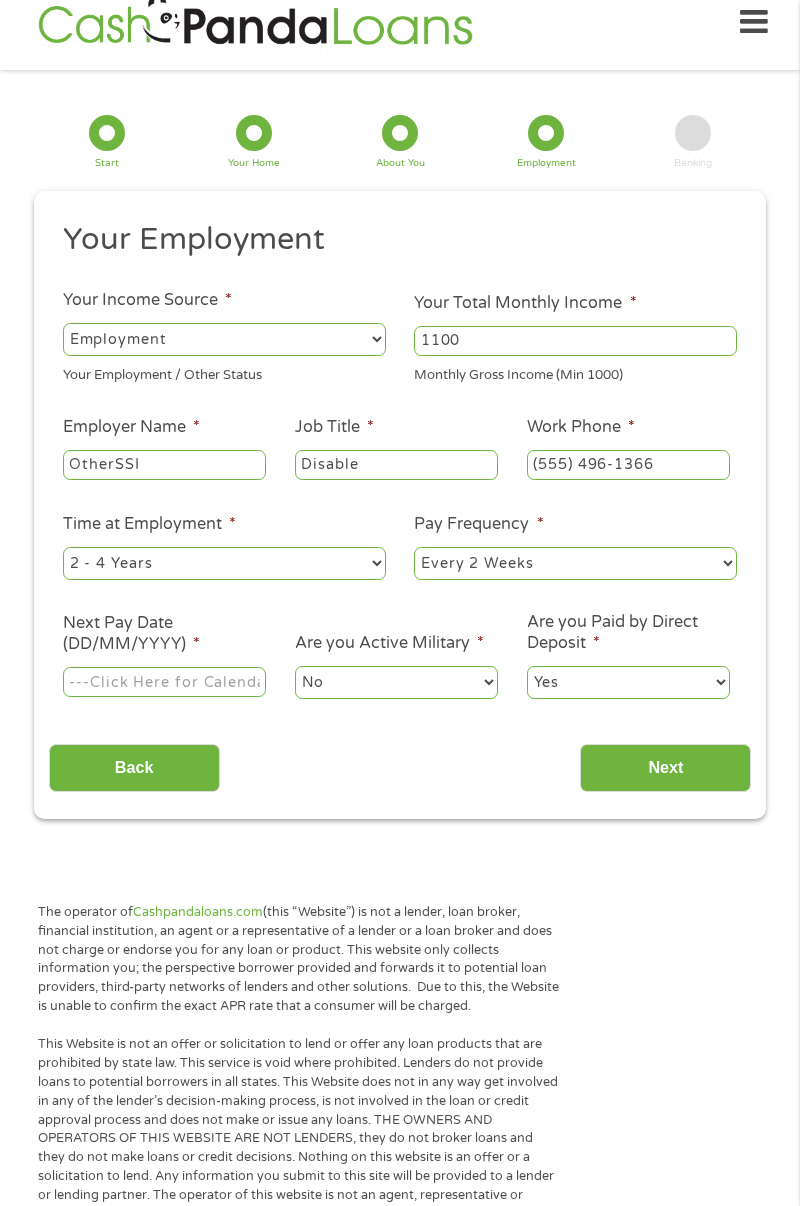 select on "60months" 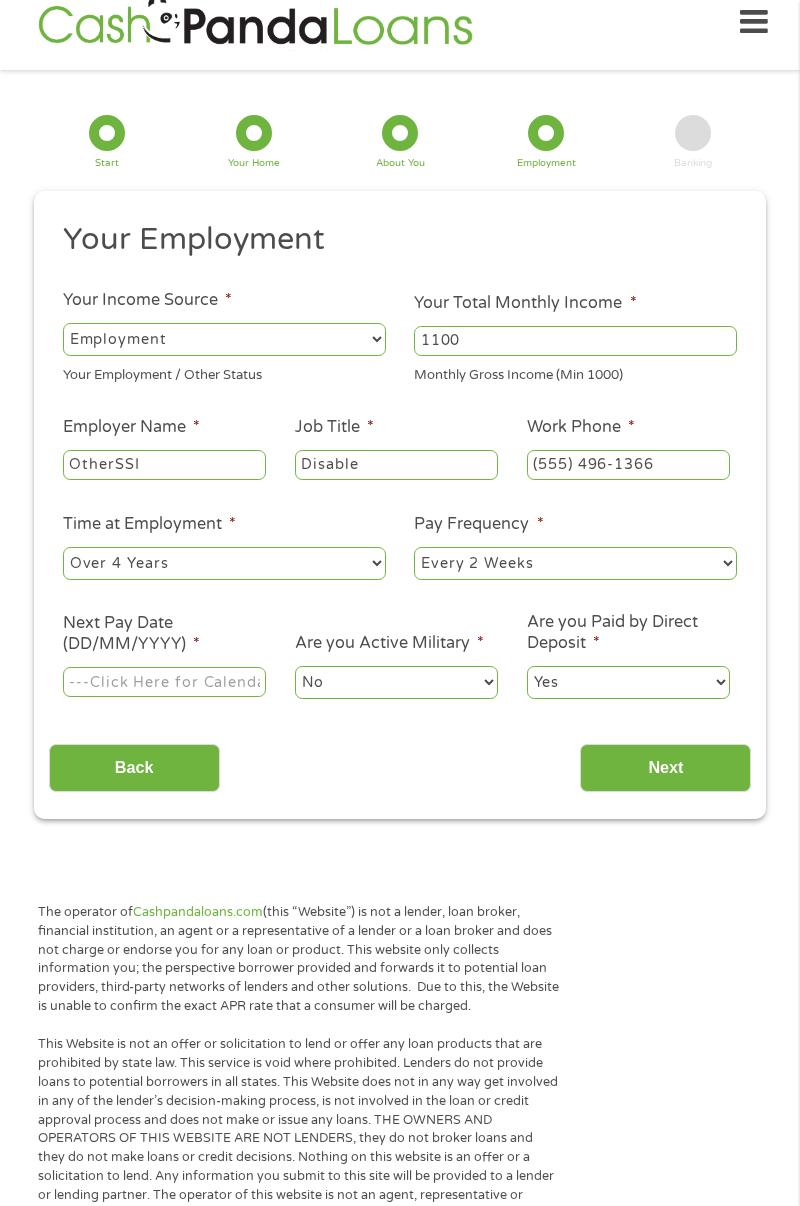 click on "--- Choose one --- Every 2 Weeks Every Week Monthly Semi-Monthly" at bounding box center (575, 563) 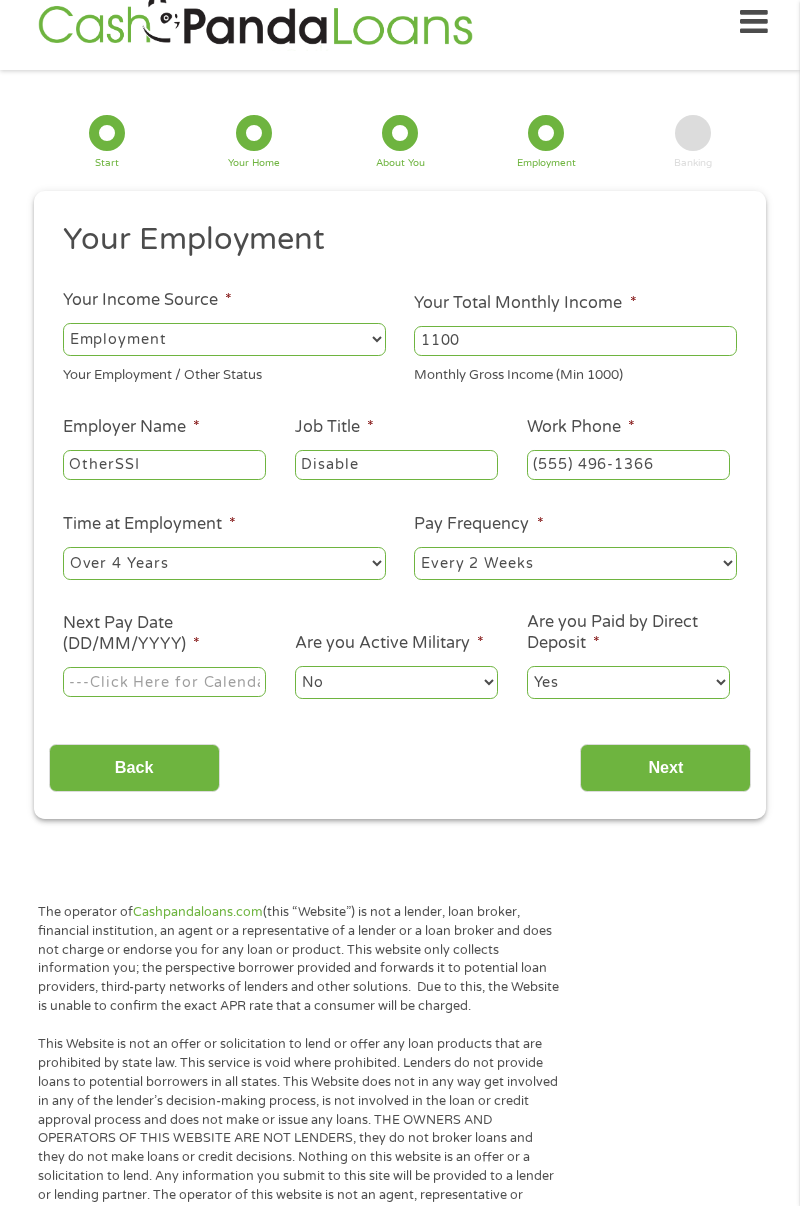 select on "monthly" 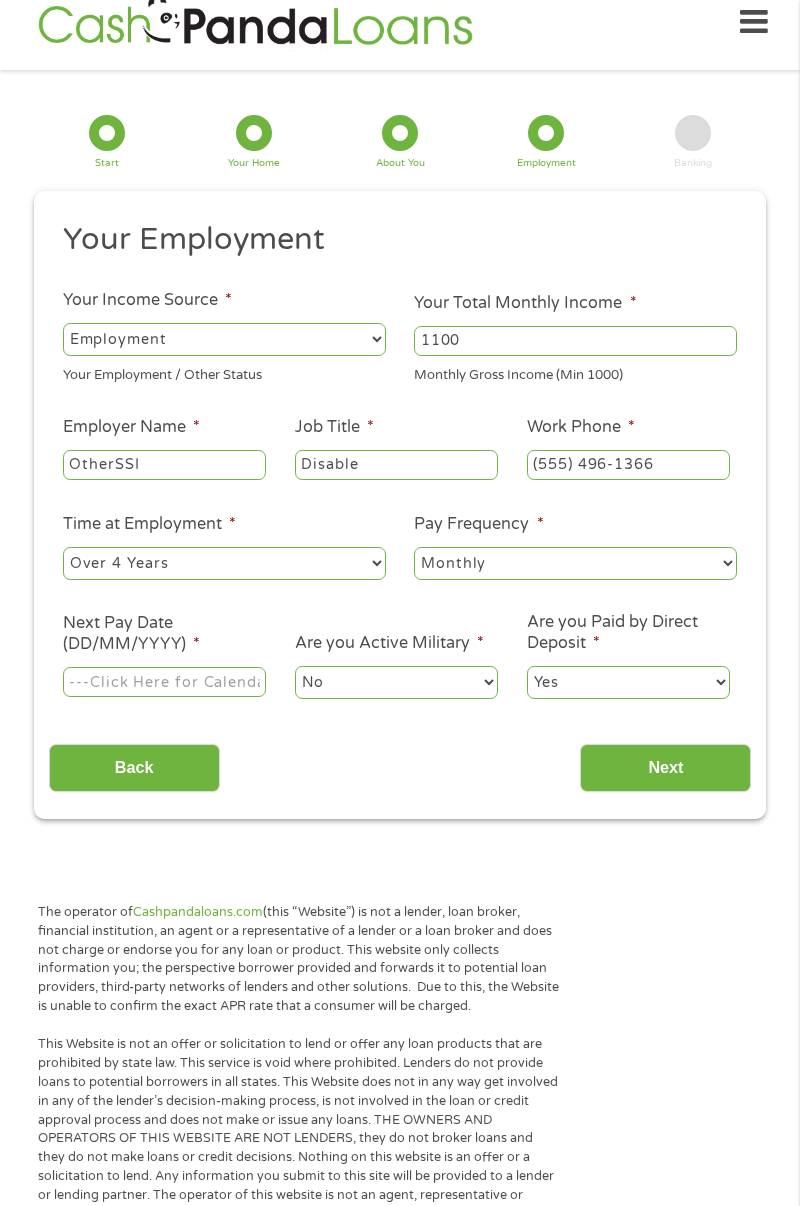 click on "Home   Get Loan Offer   How it works   FAQs   Blog   Cash Loans   Quick Loans   Online Loans   Payday Loans   Cash Advances   Préstamos   Paycheck Loans Near Me   Artificial Intelligence Loans   Contact Us
1         Start   2         Your Home   3         About You   4         Employment   5         Banking   6
This field is hidden when viewing the form gclid EAIaIQobChMI4a6G99f4jgMVfl5HAR1H1CNmEAAYAyAAEgJ5GfD_BwE This field is hidden when viewing the form Referrer https://www.cashpandaloans.com/?medium=adwords&source=adwords&campaign=22549846227&adgroup=188036189468&creative=752117433323&position&keyword=approval%20loan%20regardless%20of%20credit&utm_term=%7Bsearchterm%7D&matchtype=%7Bterm%7D&device=c&network=s&gad_source=5&gad_campaignid=22549846227&gclid=EAIaIQobChMI4a6G99f4jgMVfl5HAR1H1CNmEAAYAyAAEgJ5GfD_BwE This field is hidden when viewing the form Source adwords This field is hidden when viewing the form c s" at bounding box center [400, 1466] 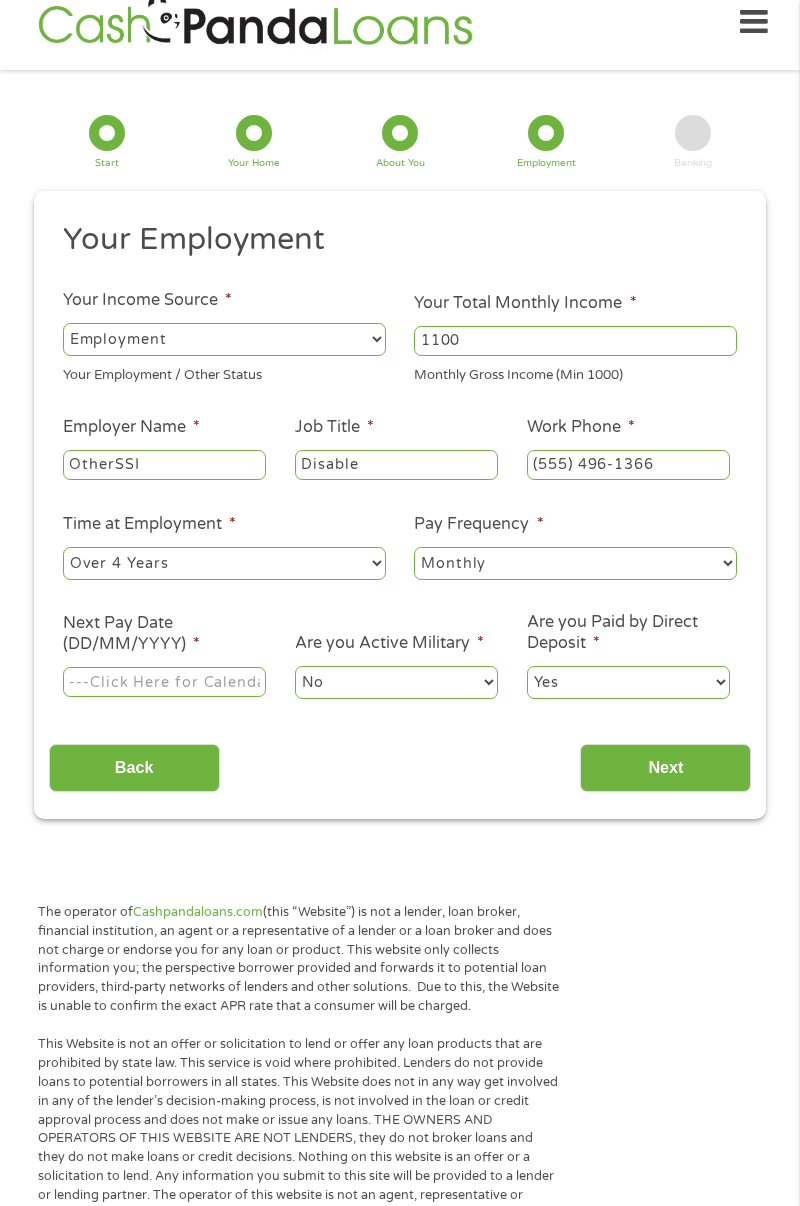 click on "Next Pay Date (DD/MM/YYYY) *" at bounding box center [164, 682] 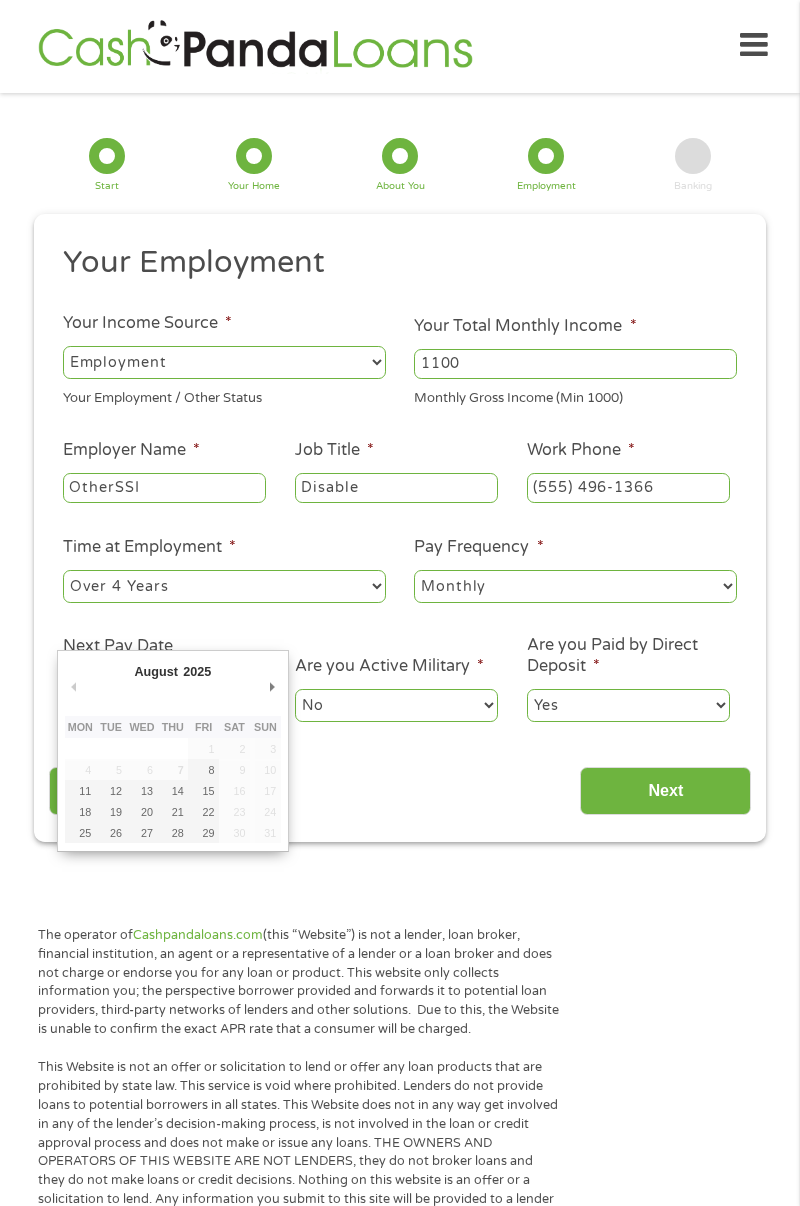 scroll, scrollTop: 0, scrollLeft: 0, axis: both 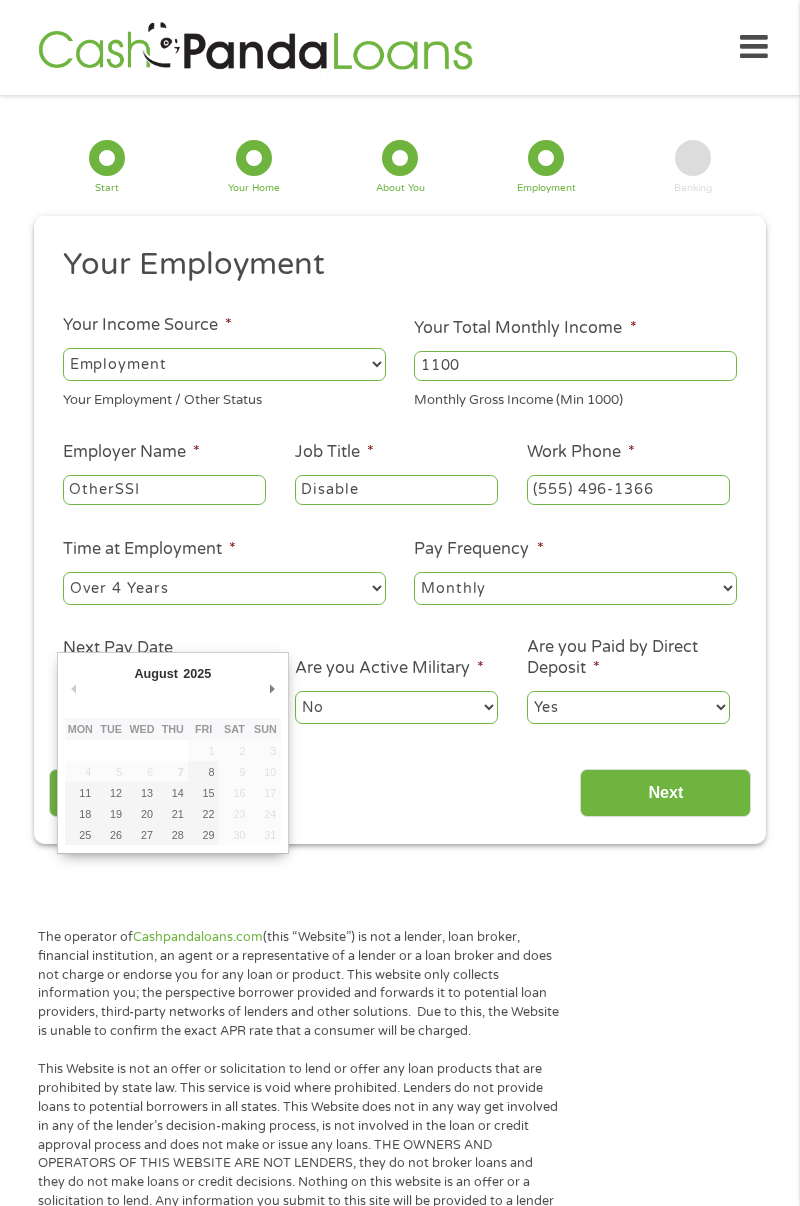 click on "1         Start   2         Your Home   3         About You   4         Employment   5         Banking   6
This field is hidden when viewing the form gclid EAIaIQobChMI4a6G99f4jgMVfl5HAR1H1CNmEAAYAyAAEgJ5GfD_BwE This field is hidden when viewing the form Referrer https://www.cashpandaloans.com/?medium=adwords&source=adwords&campaign=22549846227&adgroup=188036189468&creative=752117433323&position&keyword=approval%20loan%20regardless%20of%20credit&utm_term=%7Bsearchterm%7D&matchtype=%7Bterm%7D&device=c&network=s&gad_source=5&gad_campaignid=22549846227&gclid=EAIaIQobChMI4a6G99f4jgMVfl5HAR1H1CNmEAAYAyAAEgJ5GfD_BwE This field is hidden when viewing the form Source adwords This field is hidden when viewing the form Campaign 22549846227 This field is hidden when viewing the form Medium adwords This field is hidden when viewing the form adgroup 188036189468 This field is hidden when viewing the form creative 752117433323 position keyword" at bounding box center (400, 484) 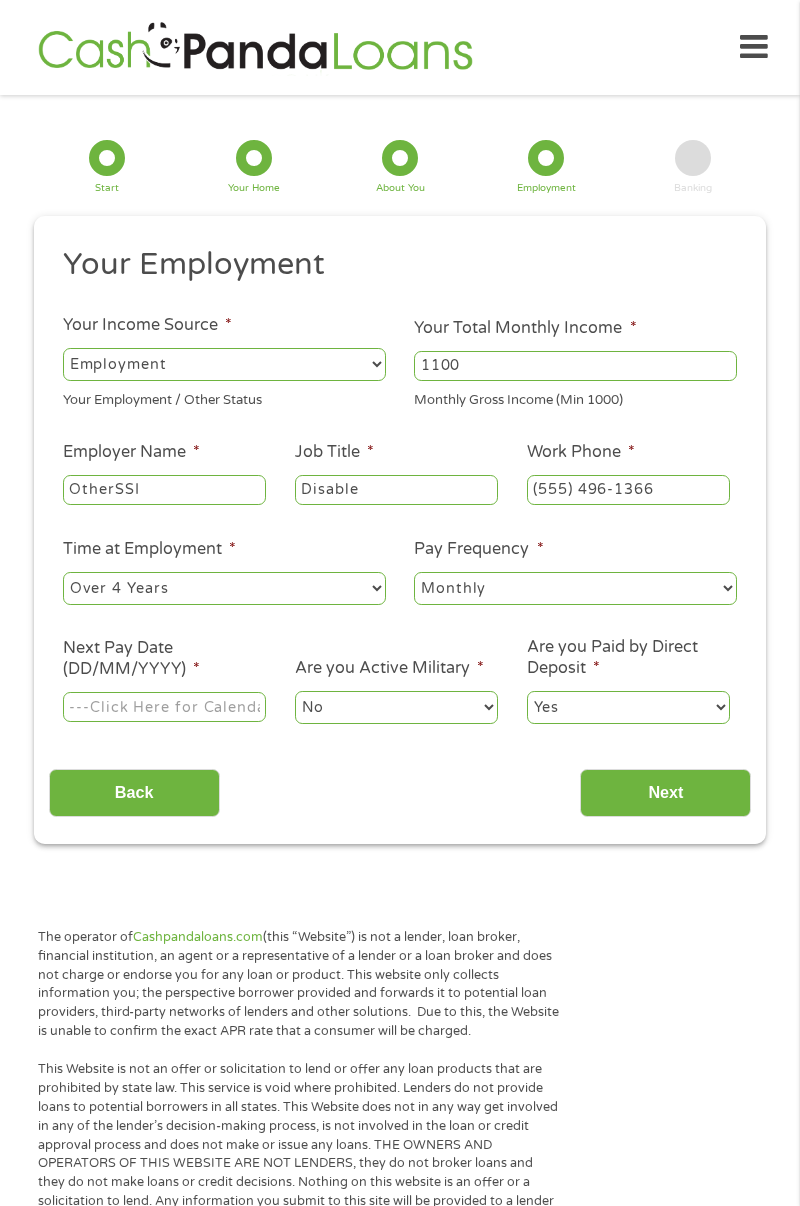 click on "1         Start   2         Your Home   3         About You   4         Employment   5         Banking   6
This field is hidden when viewing the form gclid EAIaIQobChMI4a6G99f4jgMVfl5HAR1H1CNmEAAYAyAAEgJ5GfD_BwE This field is hidden when viewing the form Referrer https://www.cashpandaloans.com/?medium=adwords&source=adwords&campaign=22549846227&adgroup=188036189468&creative=752117433323&position&keyword=approval%20loan%20regardless%20of%20credit&utm_term=%7Bsearchterm%7D&matchtype=%7Bterm%7D&device=c&network=s&gad_source=5&gad_campaignid=22549846227&gclid=EAIaIQobChMI4a6G99f4jgMVfl5HAR1H1CNmEAAYAyAAEgJ5GfD_BwE This field is hidden when viewing the form Source adwords This field is hidden when viewing the form Campaign 22549846227 This field is hidden when viewing the form Medium adwords This field is hidden when viewing the form adgroup 188036189468 This field is hidden when viewing the form creative 752117433323 position keyword" at bounding box center [400, 484] 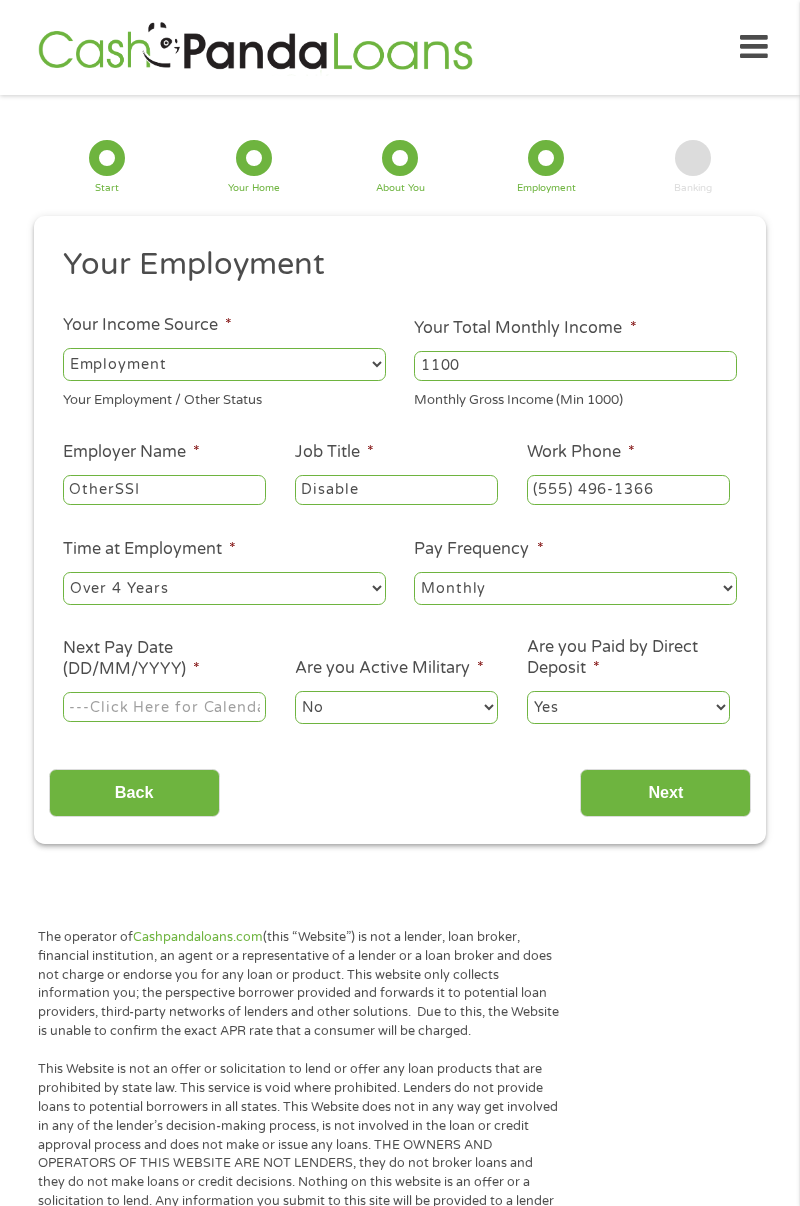click on "Home   Get Loan Offer   How it works   FAQs   Blog   Cash Loans   Quick Loans   Online Loans   Payday Loans   Cash Advances   Préstamos   Paycheck Loans Near Me   Artificial Intelligence Loans   Contact Us
1         Start   2         Your Home   3         About You   4         Employment   5         Banking   6
This field is hidden when viewing the form gclid EAIaIQobChMI4a6G99f4jgMVfl5HAR1H1CNmEAAYAyAAEgJ5GfD_BwE This field is hidden when viewing the form Referrer https://www.cashpandaloans.com/?medium=adwords&source=adwords&campaign=22549846227&adgroup=188036189468&creative=752117433323&position&keyword=approval%20loan%20regardless%20of%20credit&utm_term=%7Bsearchterm%7D&matchtype=%7Bterm%7D&device=c&network=s&gad_source=5&gad_campaignid=22549846227&gclid=EAIaIQobChMI4a6G99f4jgMVfl5HAR1H1CNmEAAYAyAAEgJ5GfD_BwE This field is hidden when viewing the form Source adwords This field is hidden when viewing the form c s" at bounding box center (400, 1491) 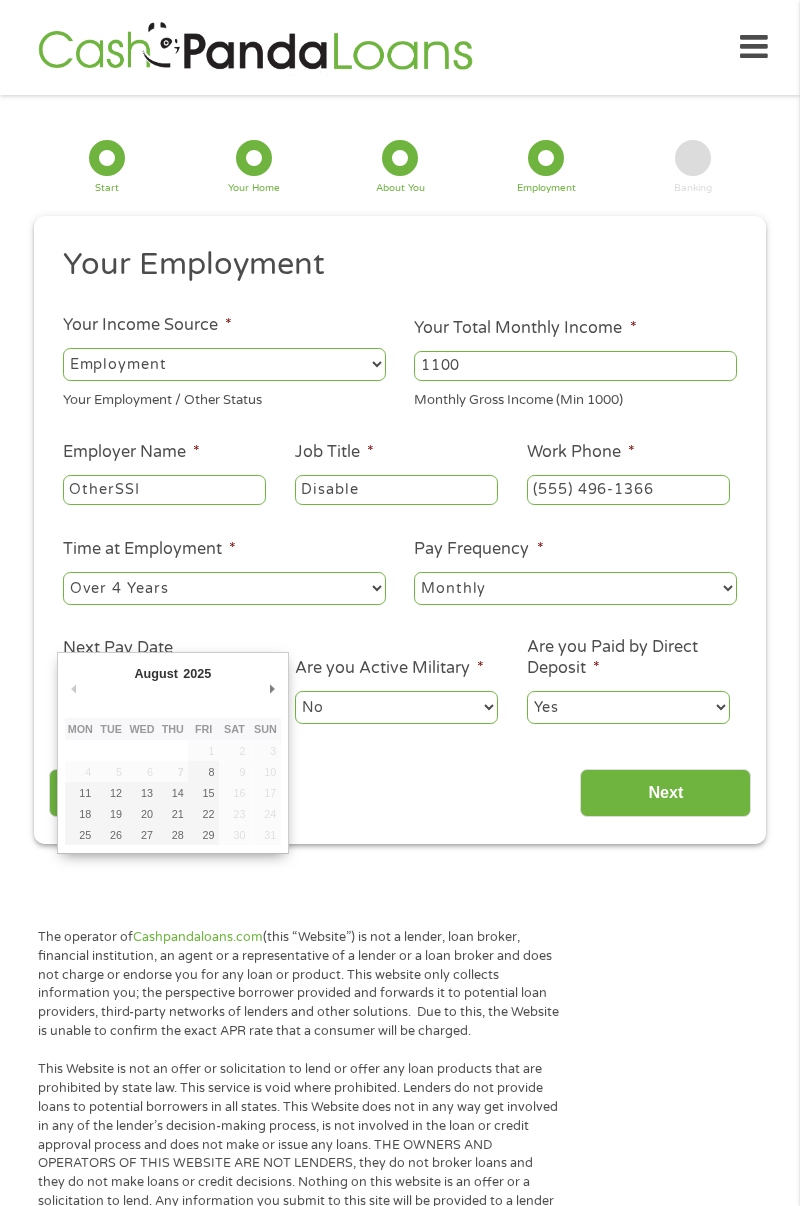 click on "Are you Active Military * No Yes" at bounding box center (397, 691) 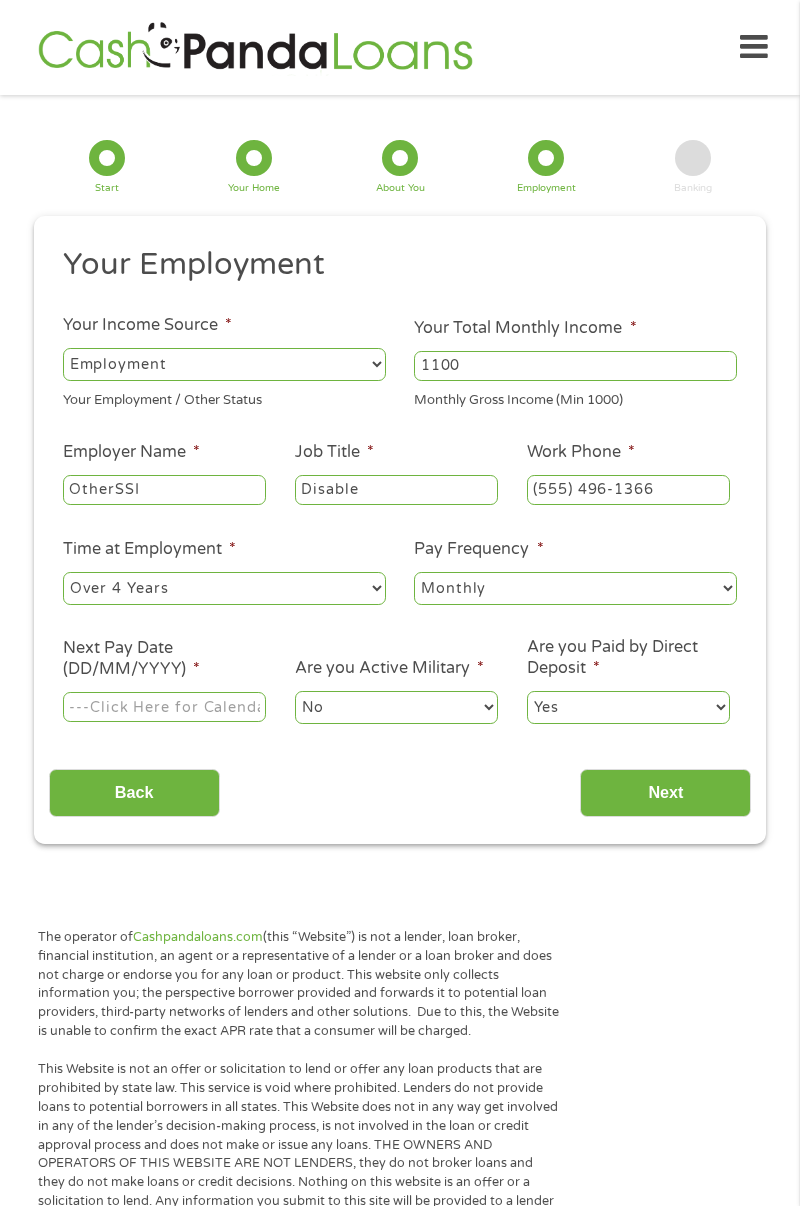 click on "Home   Get Loan Offer   How it works   FAQs   Blog   Cash Loans   Quick Loans   Online Loans   Payday Loans   Cash Advances   Préstamos   Paycheck Loans Near Me   Artificial Intelligence Loans   Contact Us
1         Start   2         Your Home   3         About You   4         Employment   5         Banking   6
This field is hidden when viewing the form gclid EAIaIQobChMI4a6G99f4jgMVfl5HAR1H1CNmEAAYAyAAEgJ5GfD_BwE This field is hidden when viewing the form Referrer https://www.cashpandaloans.com/?medium=adwords&source=adwords&campaign=22549846227&adgroup=188036189468&creative=752117433323&position&keyword=approval%20loan%20regardless%20of%20credit&utm_term=%7Bsearchterm%7D&matchtype=%7Bterm%7D&device=c&network=s&gad_source=5&gad_campaignid=22549846227&gclid=EAIaIQobChMI4a6G99f4jgMVfl5HAR1H1CNmEAAYAyAAEgJ5GfD_BwE This field is hidden when viewing the form Source adwords This field is hidden when viewing the form c s" at bounding box center [400, 1491] 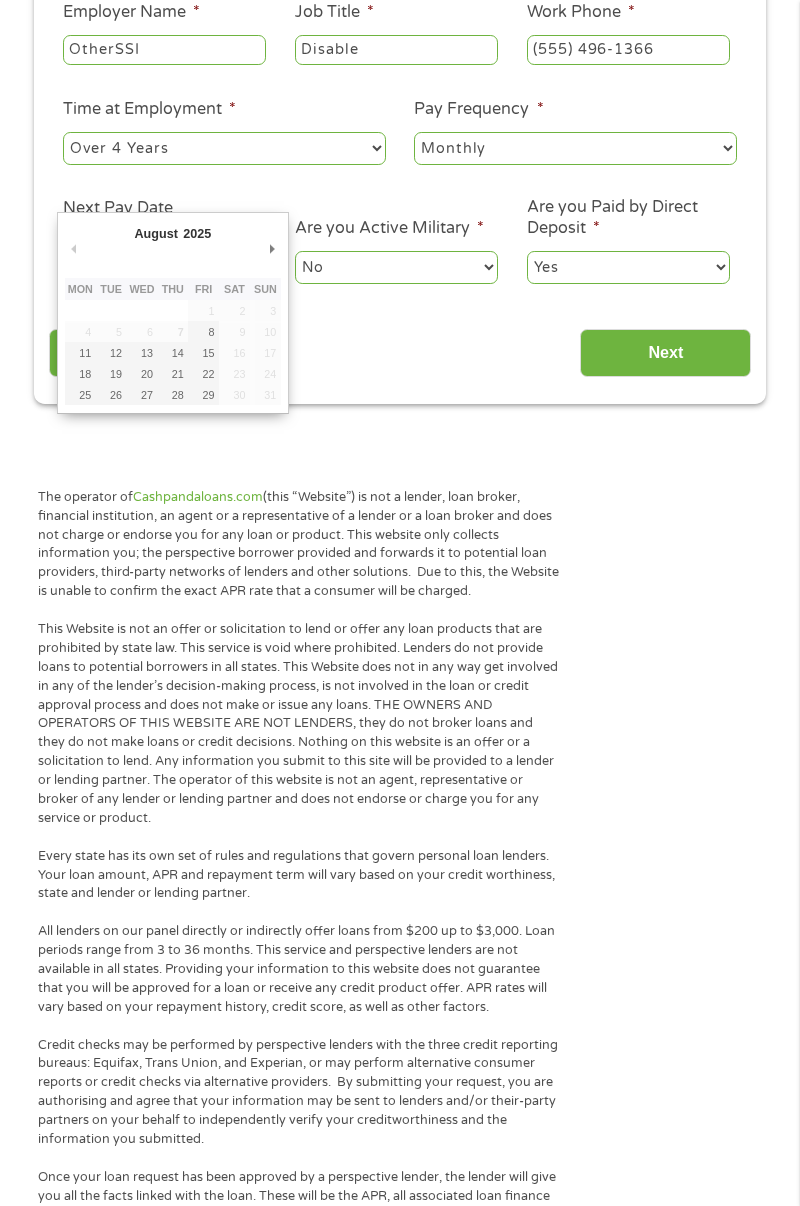scroll, scrollTop: 440, scrollLeft: 0, axis: vertical 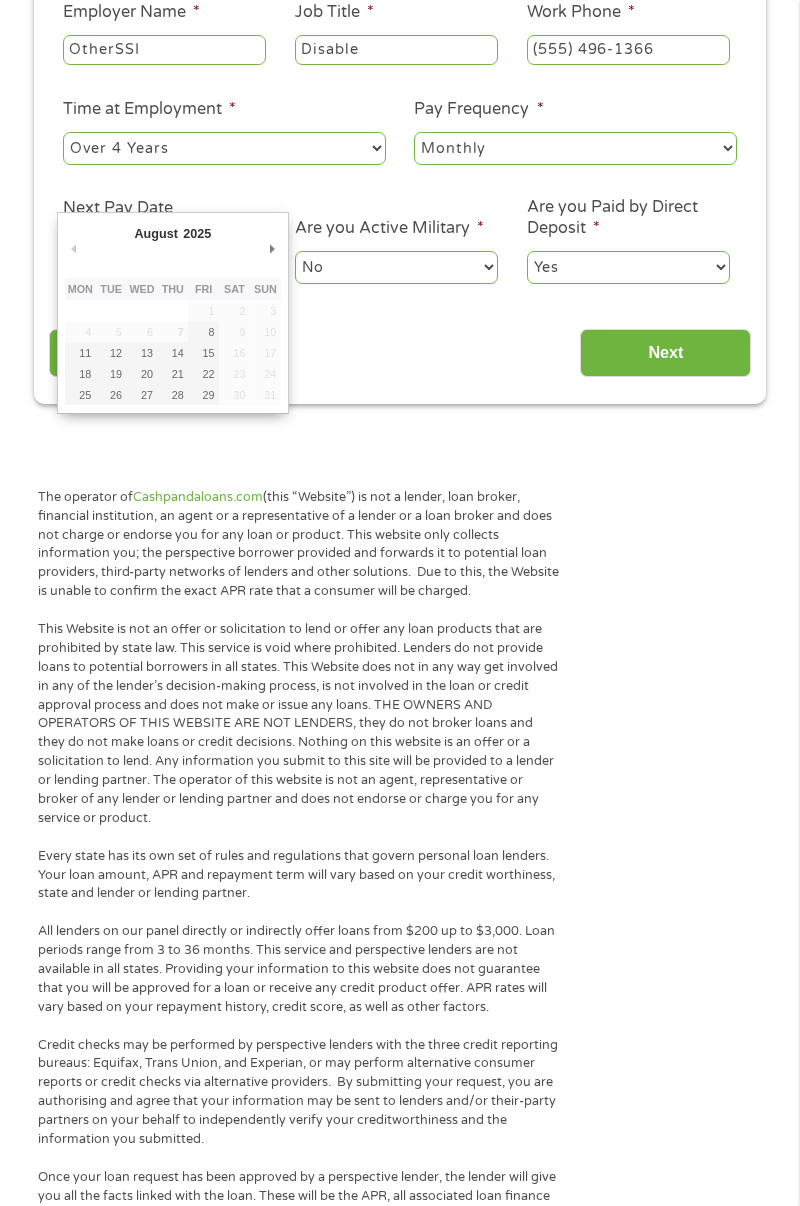 click on "Are you Active Military * No Yes" at bounding box center (397, 251) 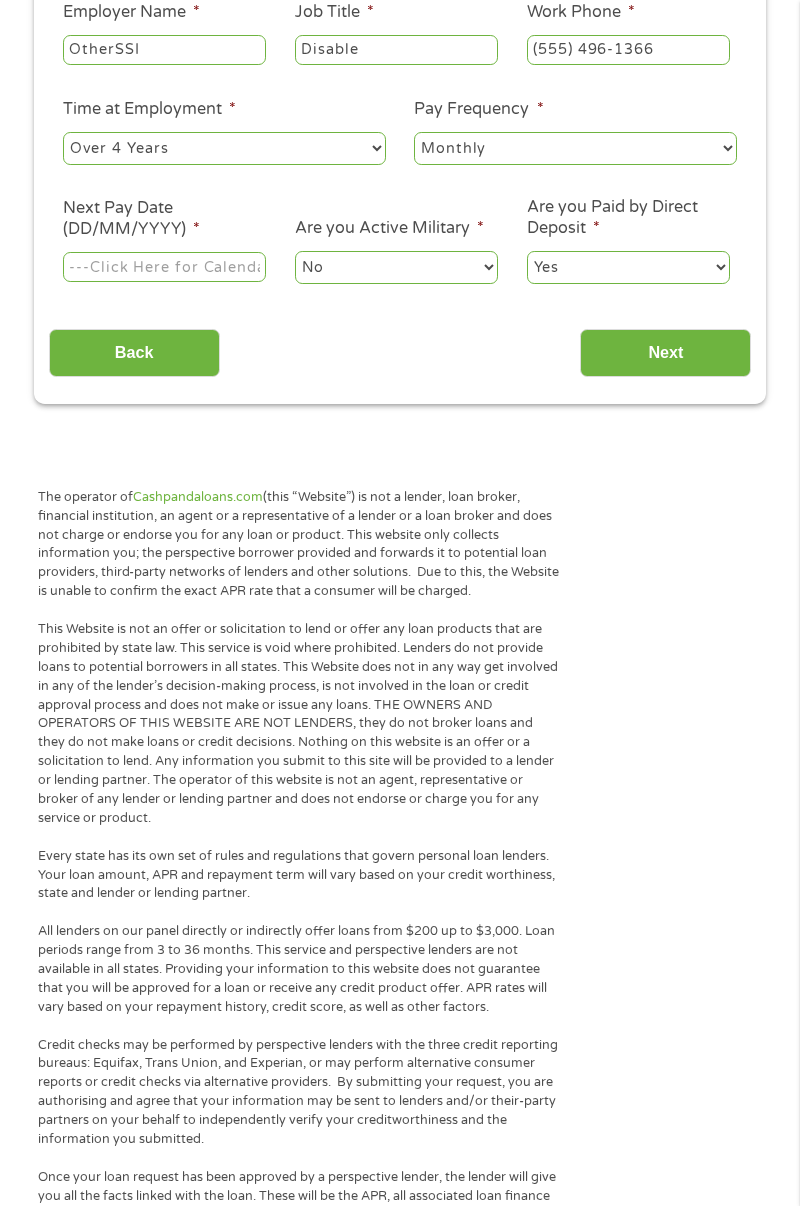 click on "Home   Get Loan Offer   How it works   FAQs   Blog   Cash Loans   Quick Loans   Online Loans   Payday Loans   Cash Advances   Préstamos   Paycheck Loans Near Me   Artificial Intelligence Loans   Contact Us
1         Start   2         Your Home   3         About You   4         Employment   5         Banking   6
This field is hidden when viewing the form gclid EAIaIQobChMI4a6G99f4jgMVfl5HAR1H1CNmEAAYAyAAEgJ5GfD_BwE This field is hidden when viewing the form Referrer https://www.cashpandaloans.com/?medium=adwords&source=adwords&campaign=22549846227&adgroup=188036189468&creative=752117433323&position&keyword=approval%20loan%20regardless%20of%20credit&utm_term=%7Bsearchterm%7D&matchtype=%7Bterm%7D&device=c&network=s&gad_source=5&gad_campaignid=22549846227&gclid=EAIaIQobChMI4a6G99f4jgMVfl5HAR1H1CNmEAAYAyAAEgJ5GfD_BwE This field is hidden when viewing the form Source adwords This field is hidden when viewing the form c s" at bounding box center [400, 1051] 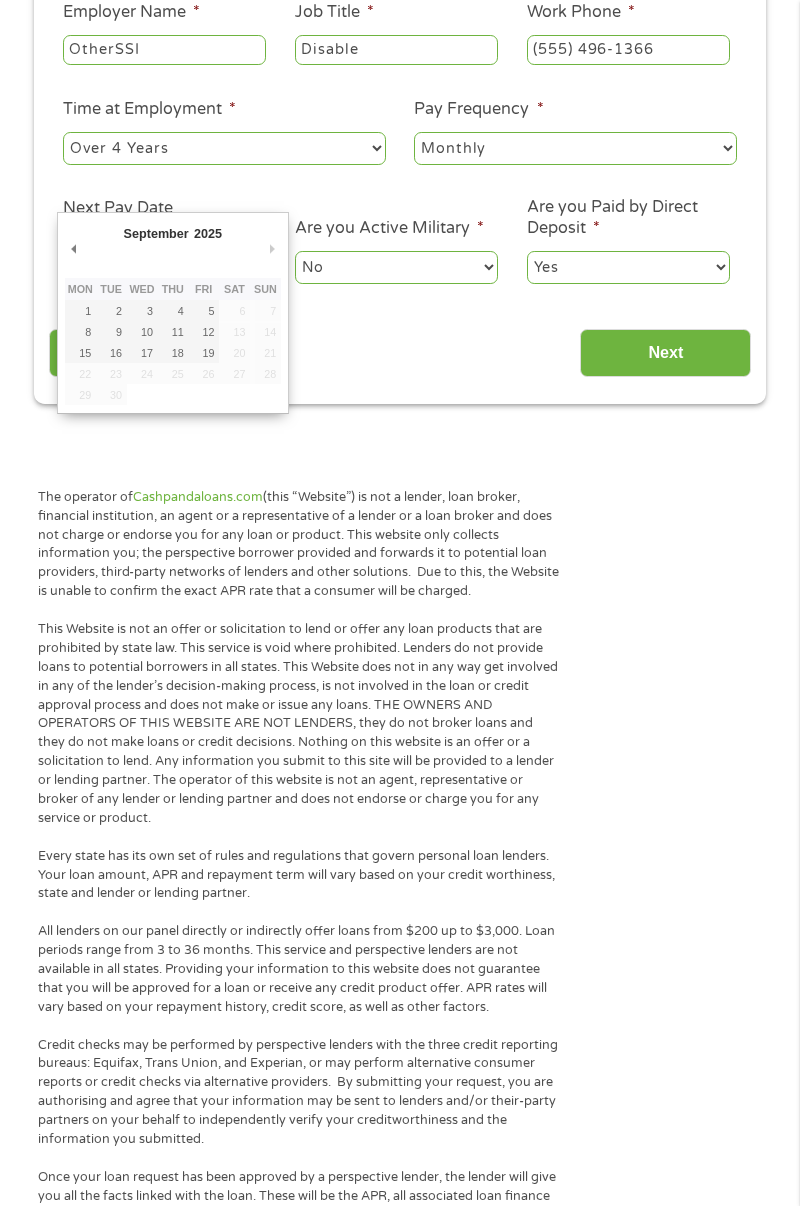 type on "03/09/2025" 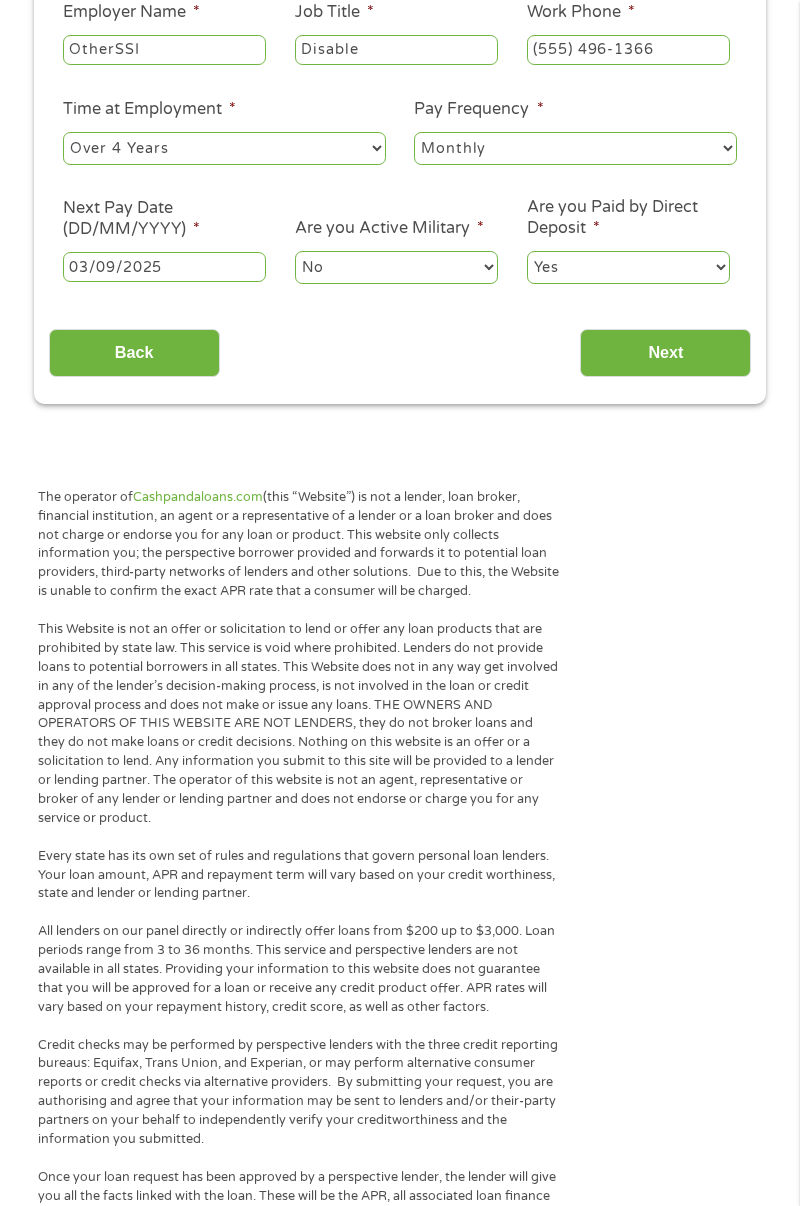click on "Next" at bounding box center (665, 353) 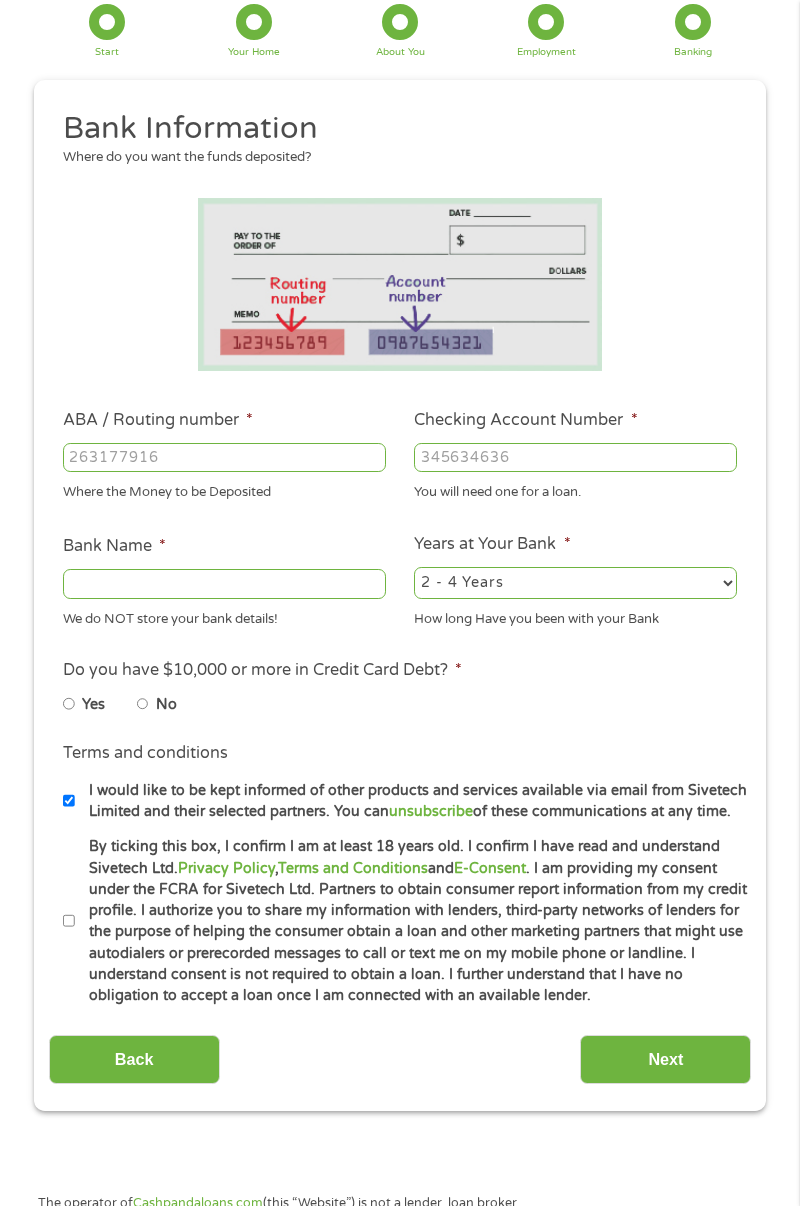 scroll, scrollTop: 0, scrollLeft: 0, axis: both 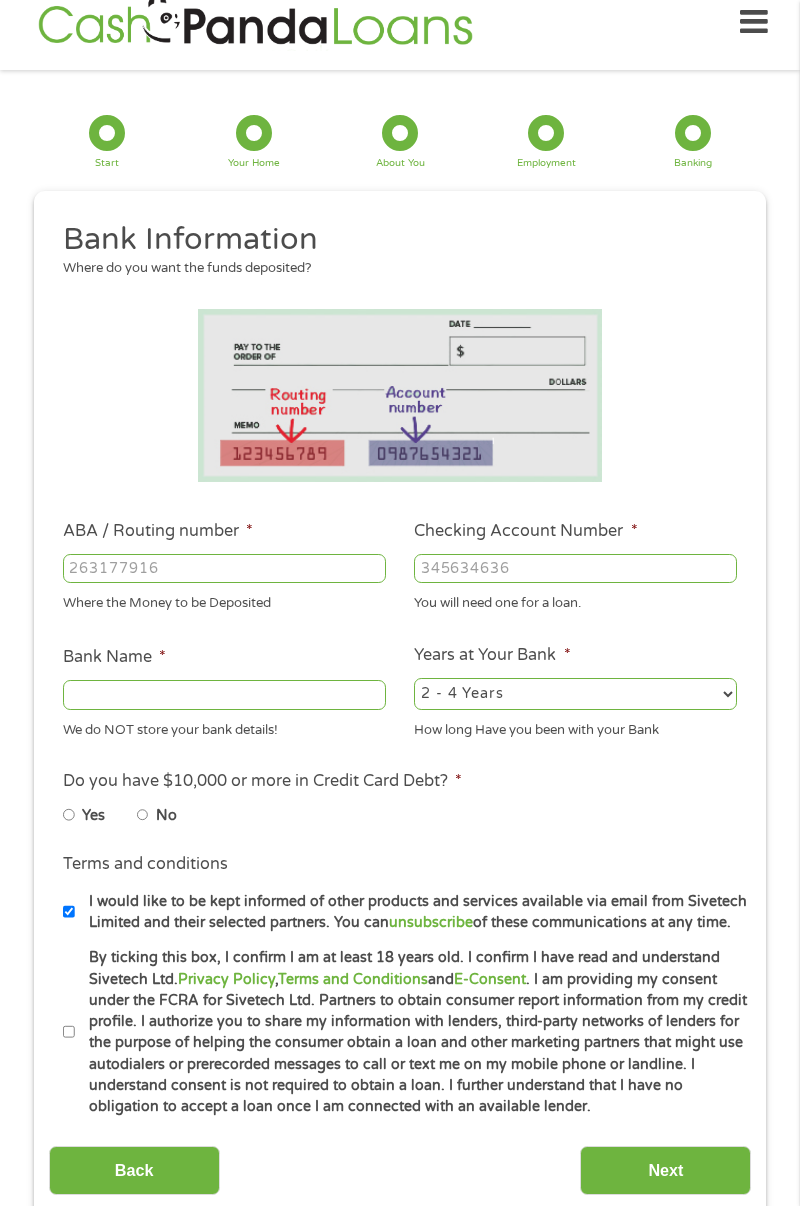 click on "ABA / Routing number *" at bounding box center (224, 569) 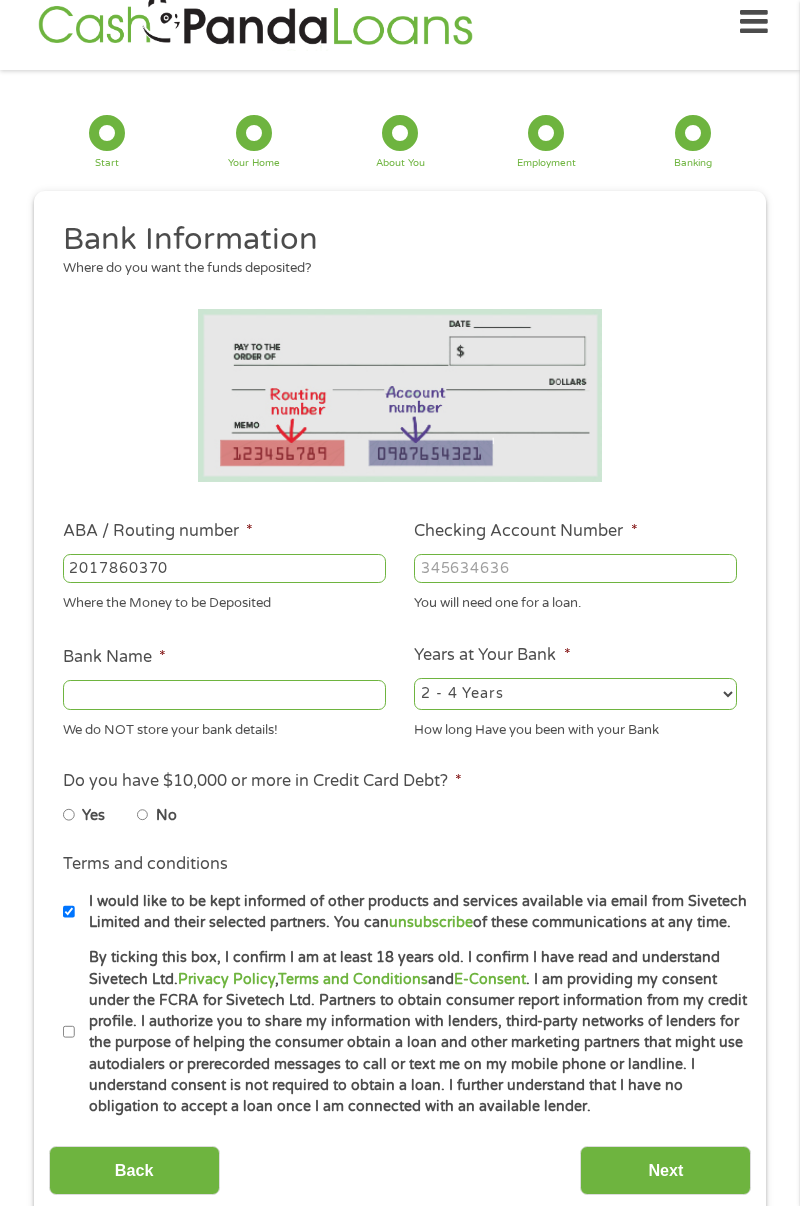 type on "2017860370" 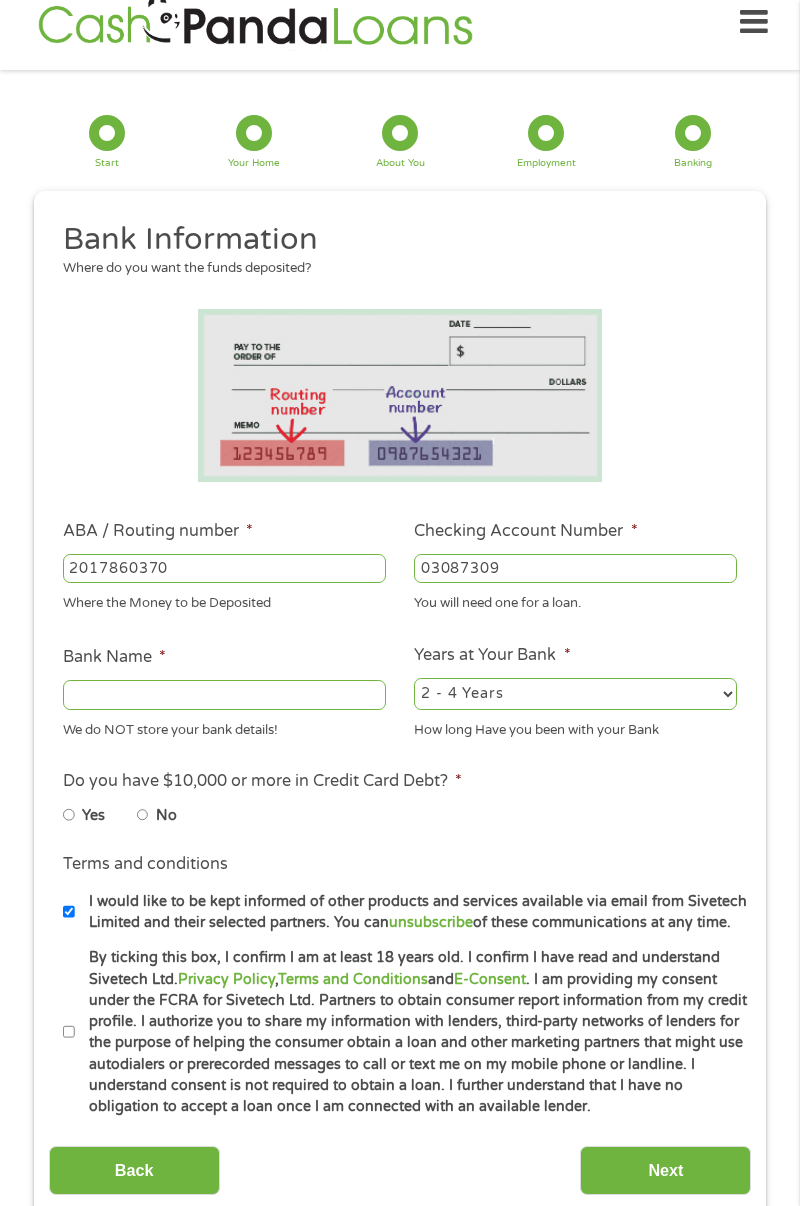 type on "03087309" 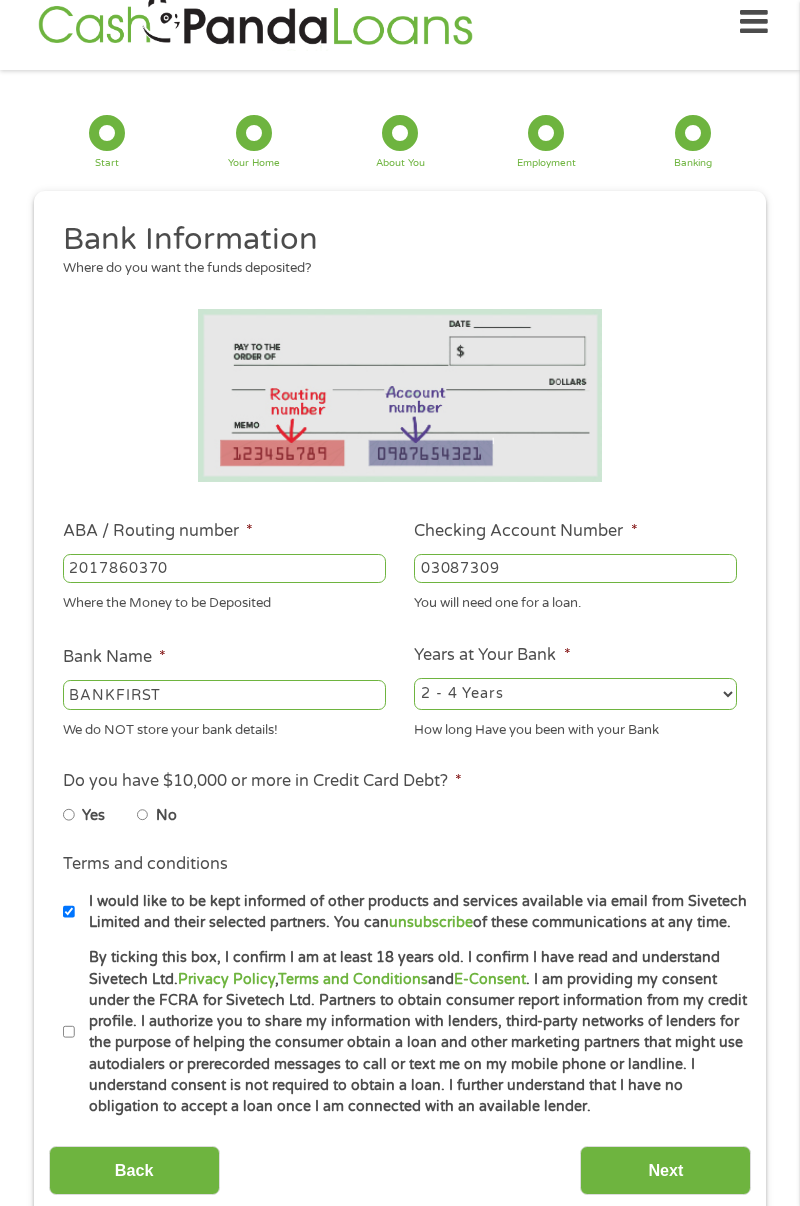 type on "BANKFIRST" 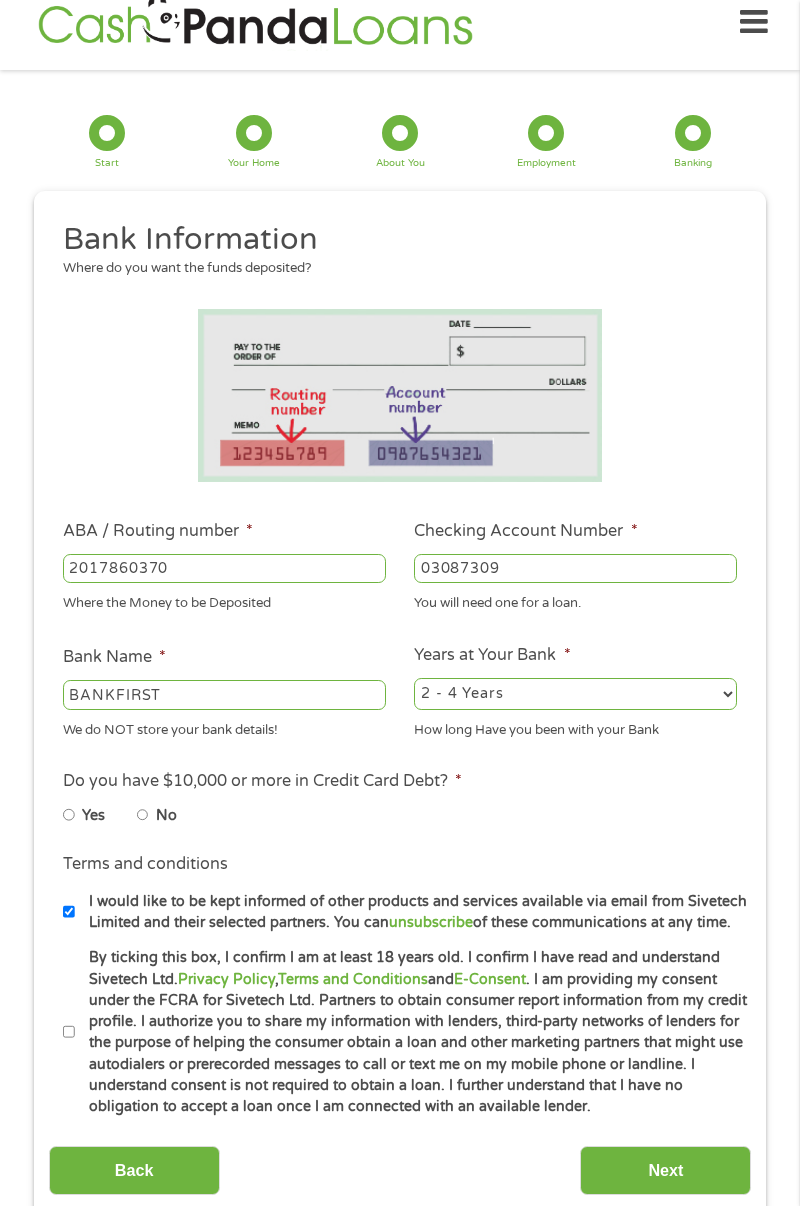 click on "2 - 4 Years 6 - 12 Months 1 - 2 Years Over 4 Years" at bounding box center [575, 694] 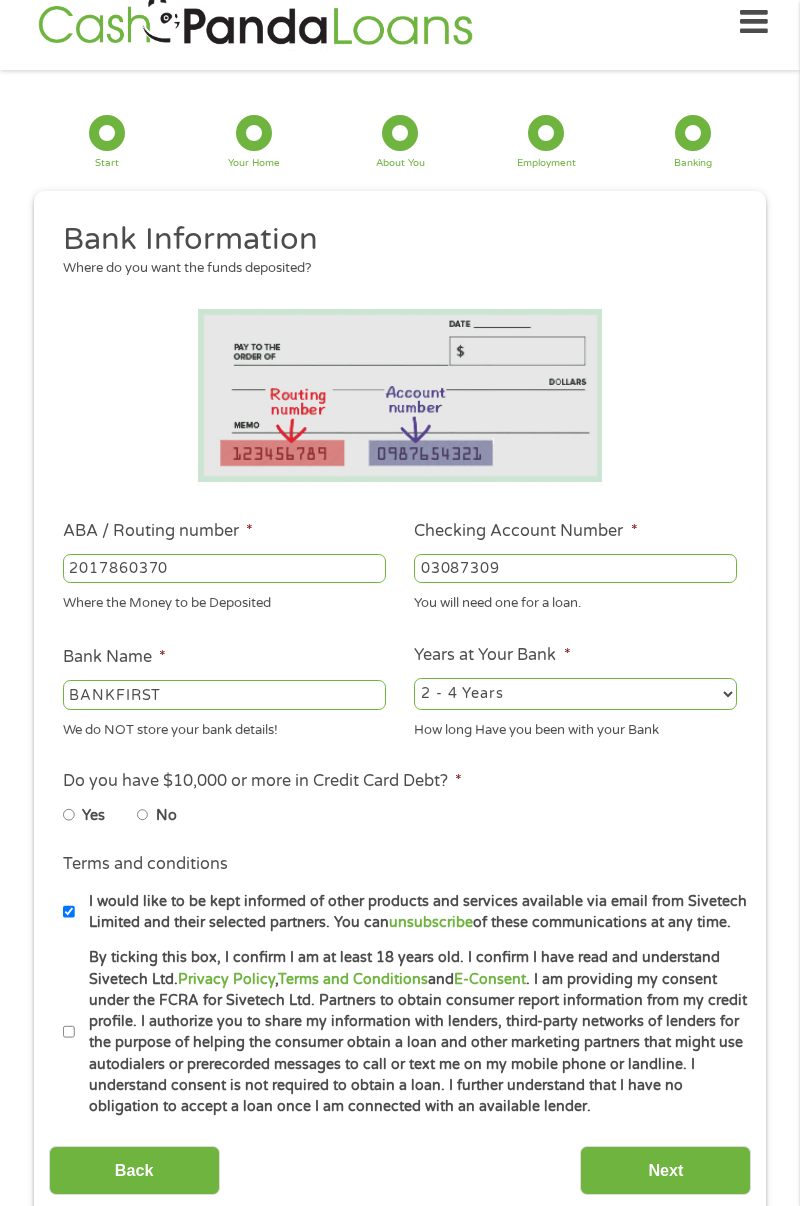 select on "60months" 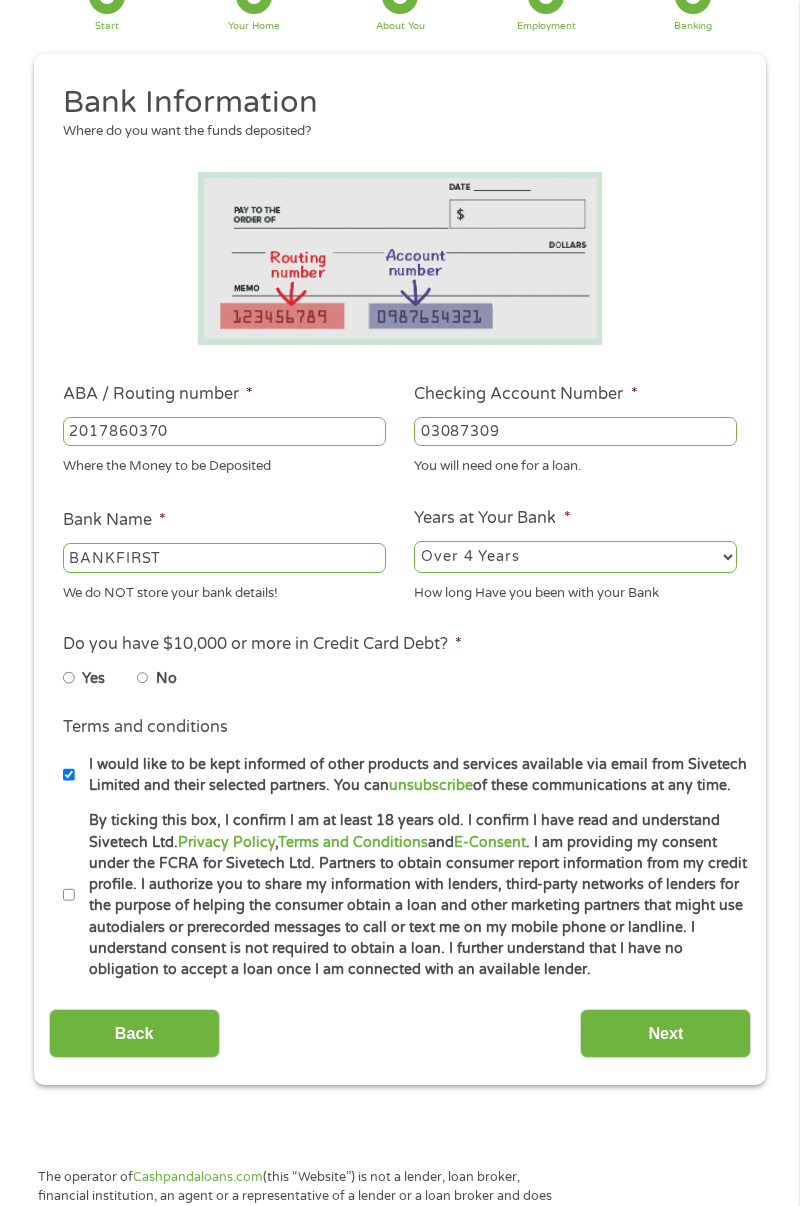 scroll, scrollTop: 163, scrollLeft: 0, axis: vertical 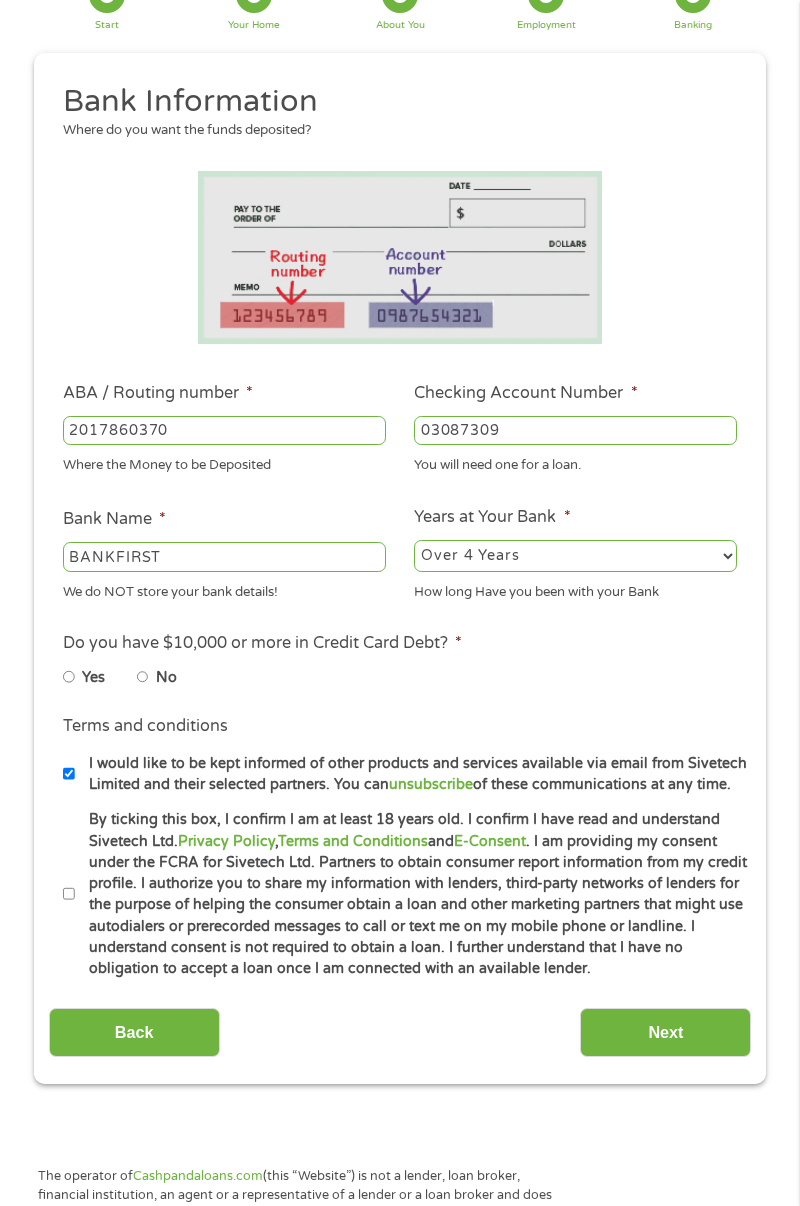 click on "No" at bounding box center [143, 677] 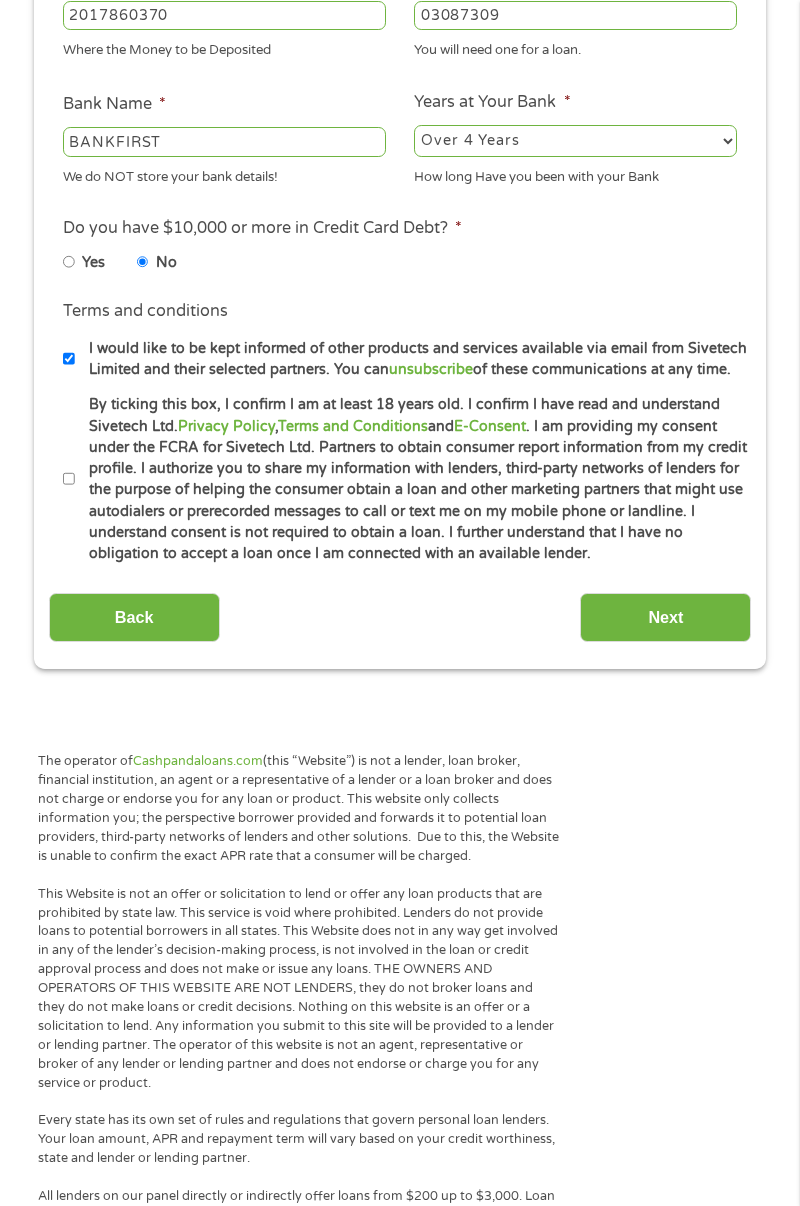scroll, scrollTop: 582, scrollLeft: 0, axis: vertical 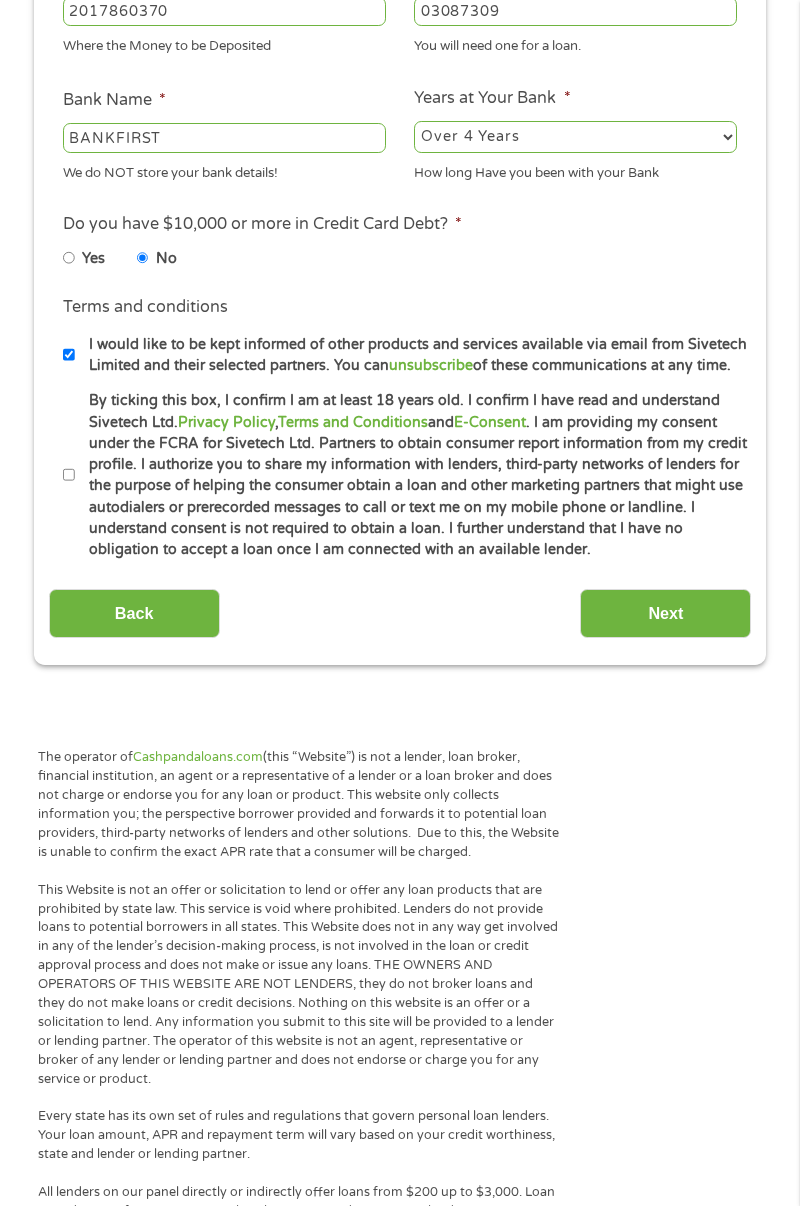 click on "Next" at bounding box center (665, 613) 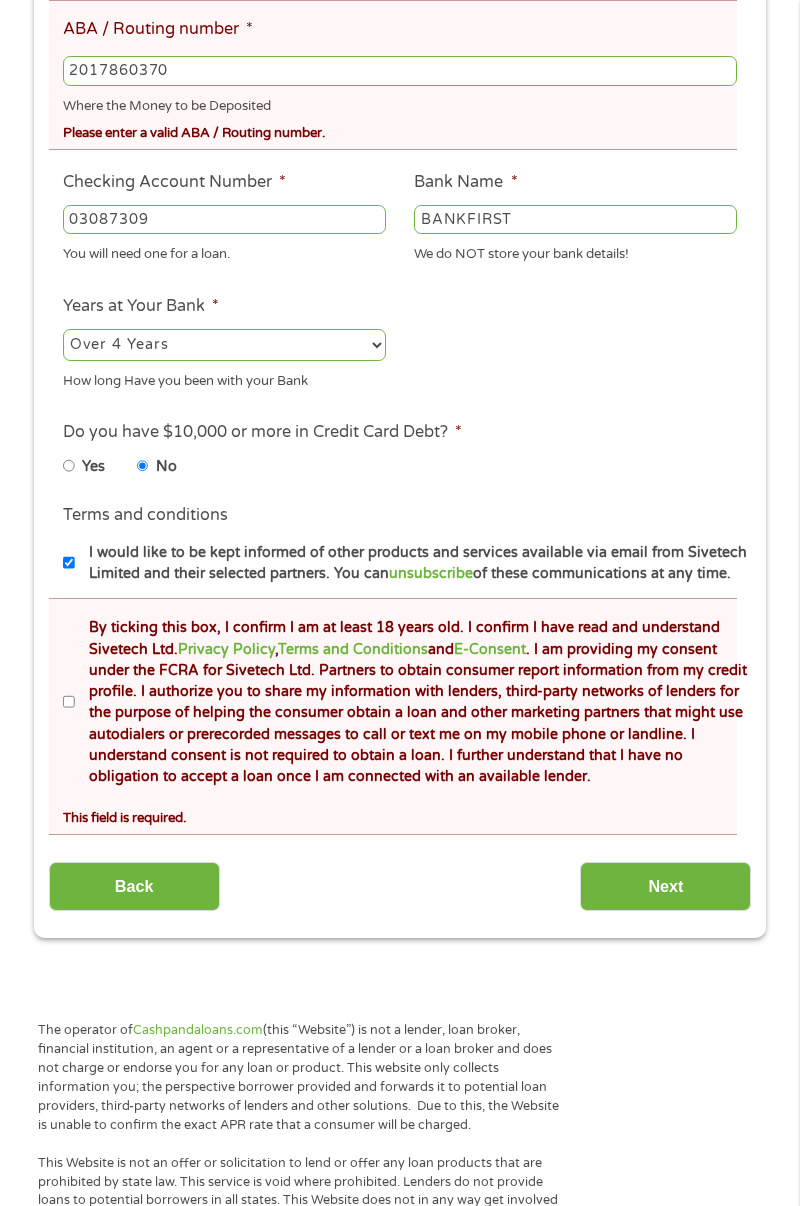 scroll, scrollTop: 25, scrollLeft: 0, axis: vertical 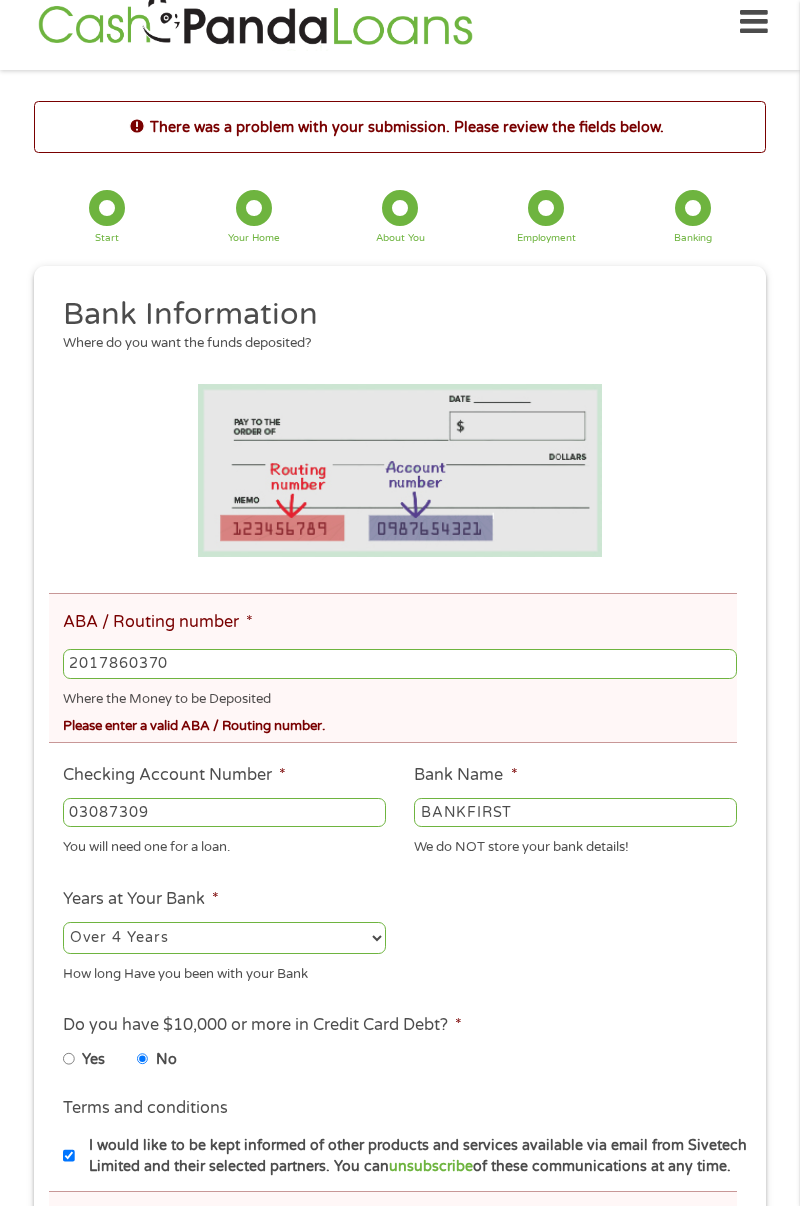 click on "2017860370" at bounding box center (400, 664) 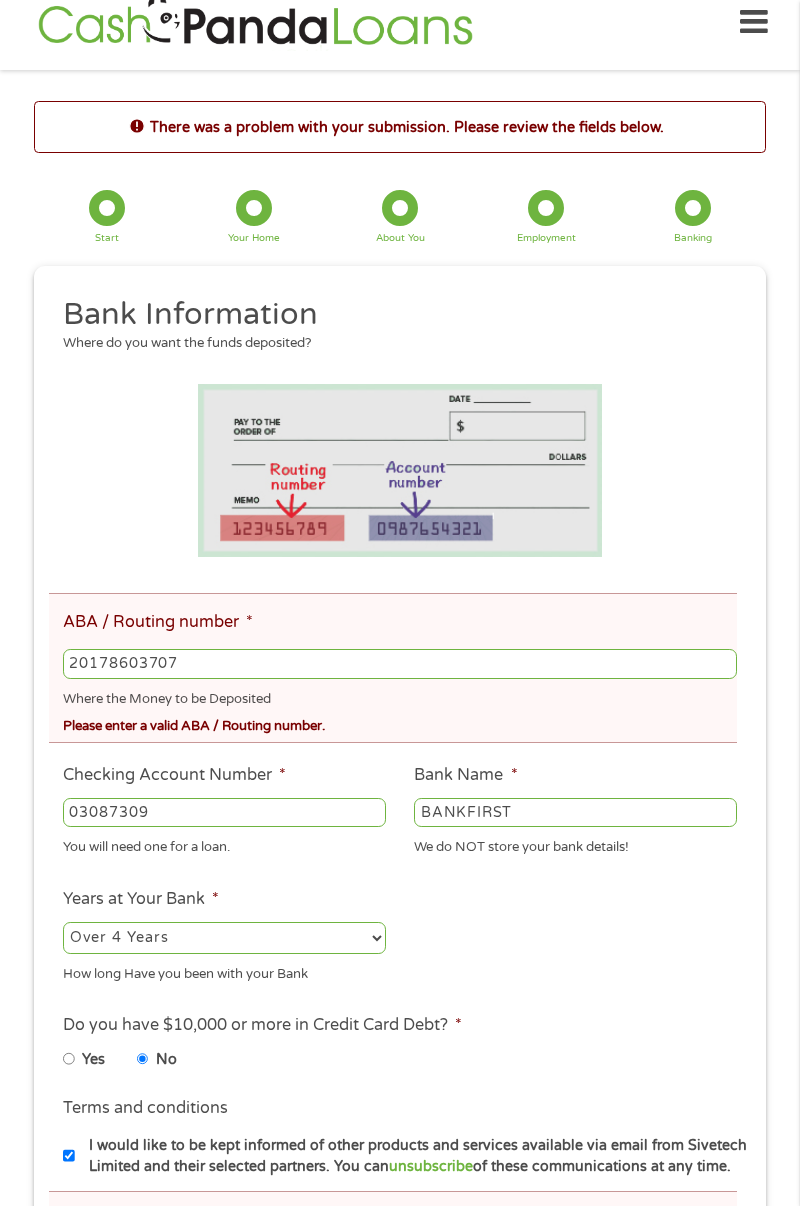 type on "20178603707" 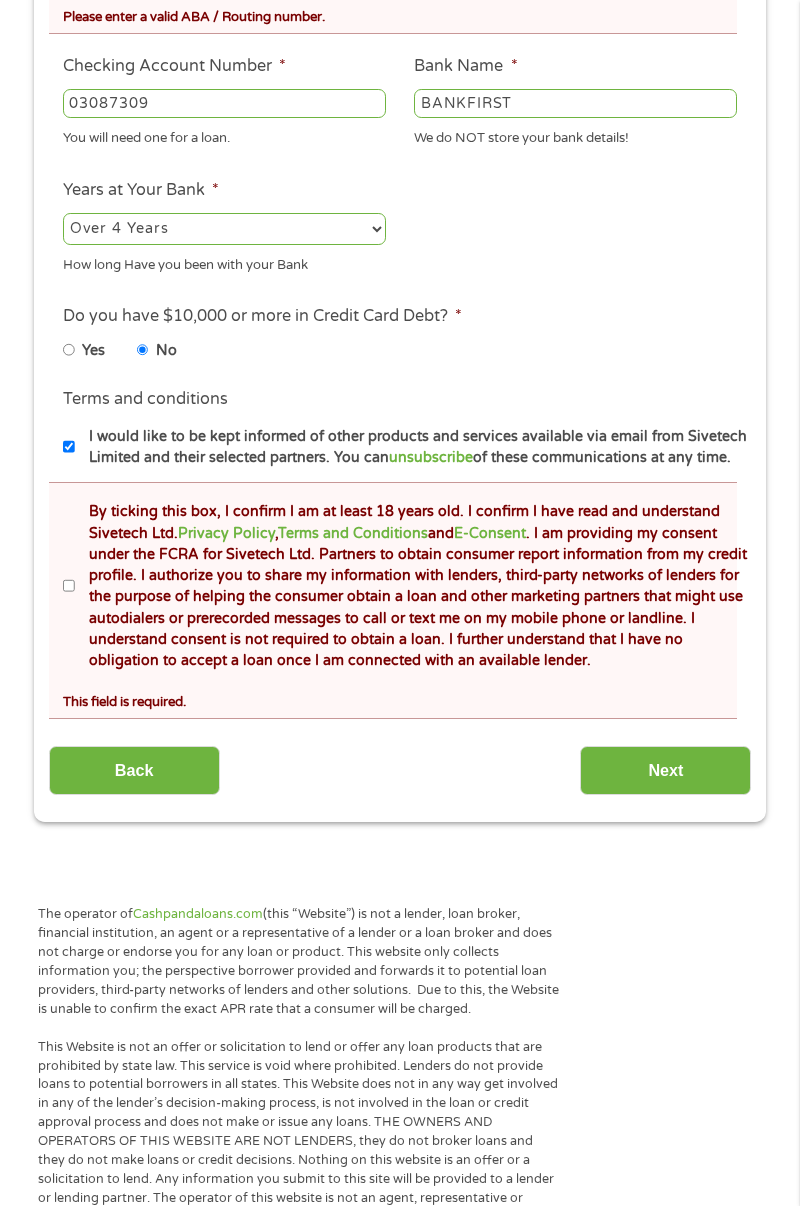 scroll, scrollTop: 735, scrollLeft: 0, axis: vertical 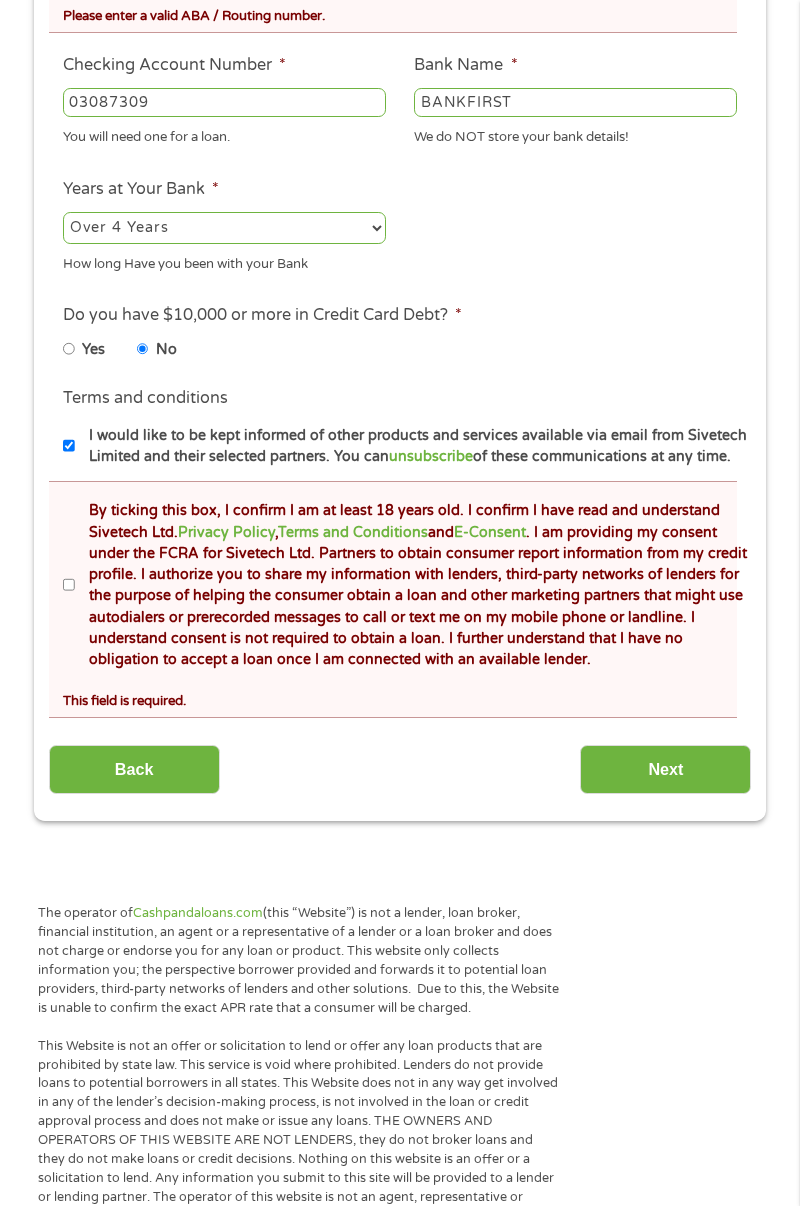 click on "By ticking this box, I confirm I am at least 18 years old. I confirm I have read and understand Sivetech Ltd.  Privacy Policy ,  Terms and Conditions  and  E-Consent . I am providing my consent under the FCRA for Sivetech Ltd. Partners to obtain consumer report information from my credit profile. I authorize you to share my information with lenders, third-party networks of lenders for the purpose of helping the consumer obtain a loan and other marketing partners that might use autodialers or prerecorded messages to call or text me on my mobile phone or landline. I understand consent is not required to obtain a loan. I further understand that I have no obligation to accept a loan once I am connected with an available lender." at bounding box center [69, 585] 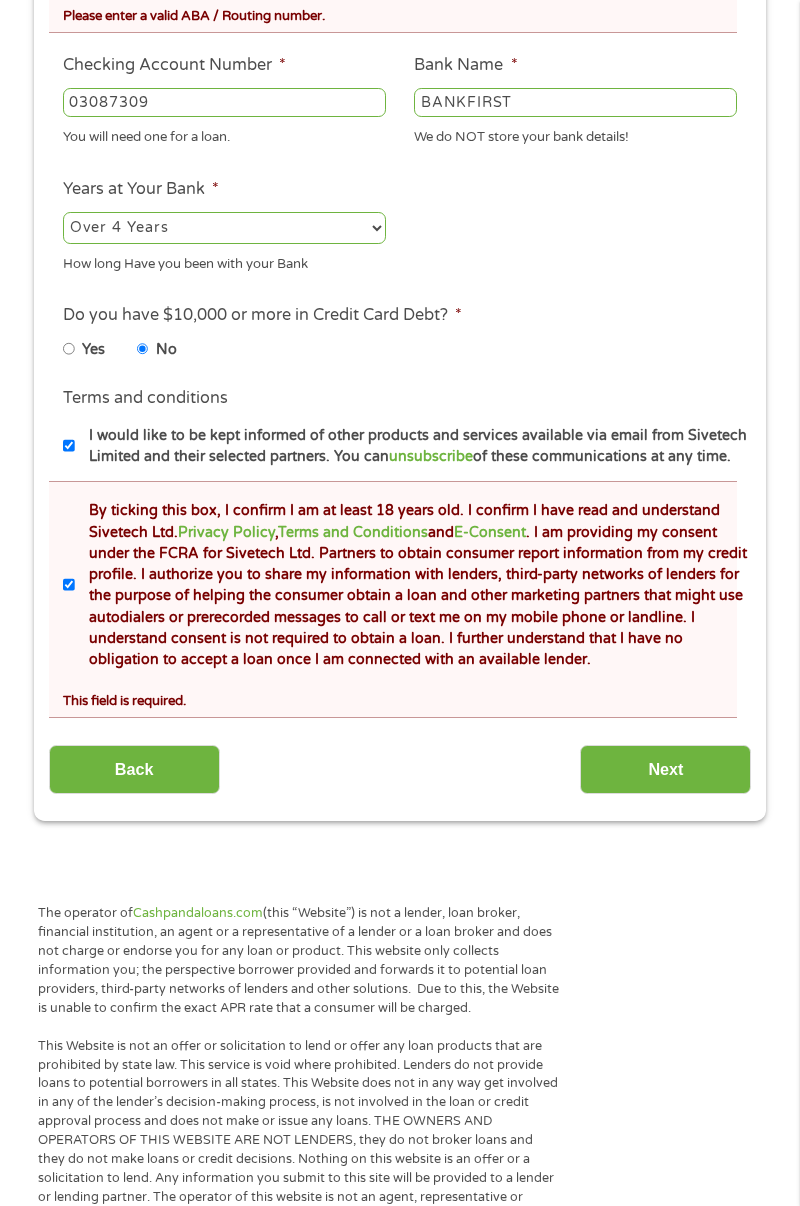 click on "Next" at bounding box center [665, 769] 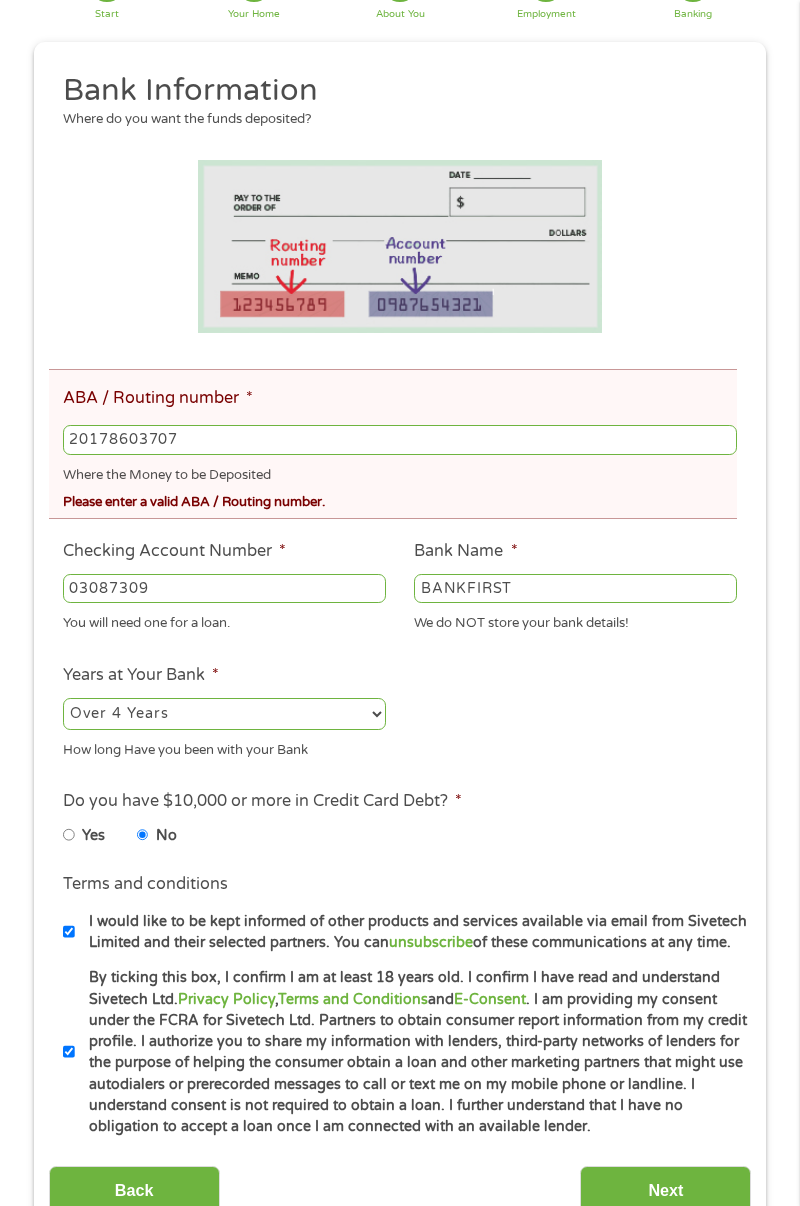 scroll, scrollTop: 0, scrollLeft: 0, axis: both 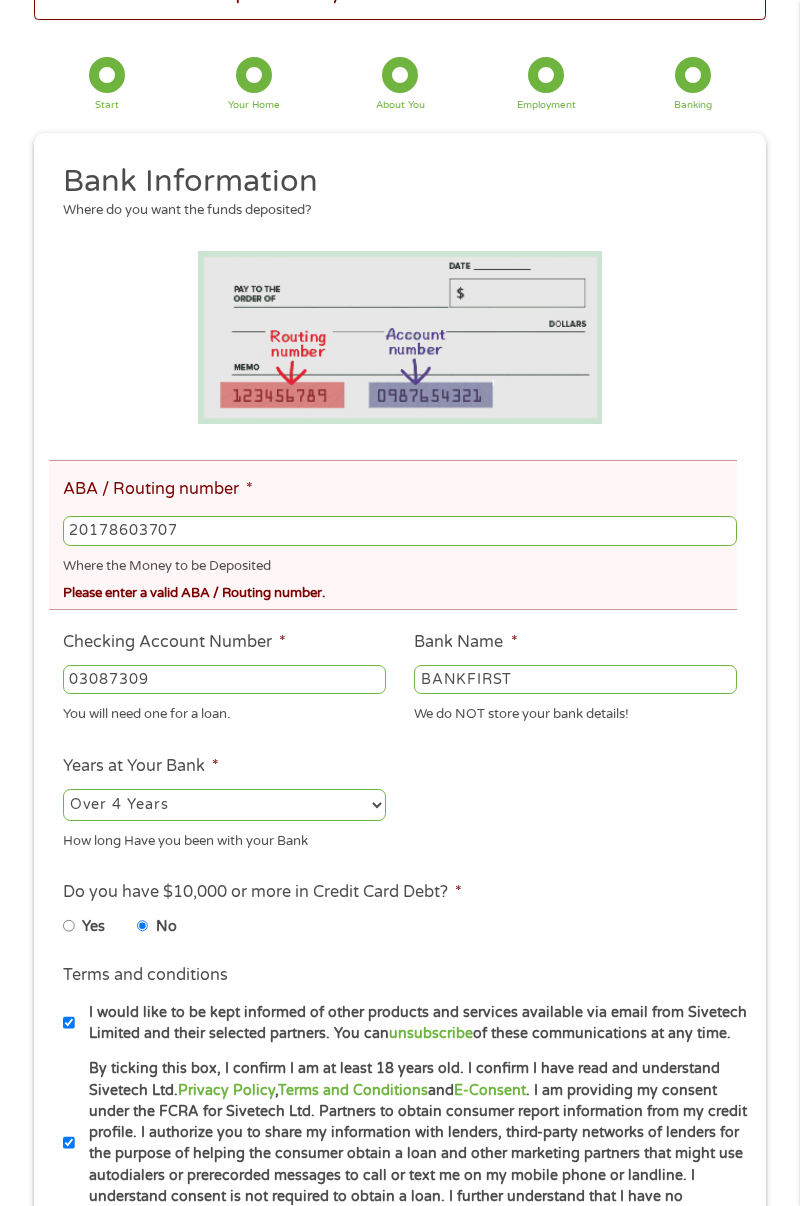 click on "20178603707" at bounding box center (400, 531) 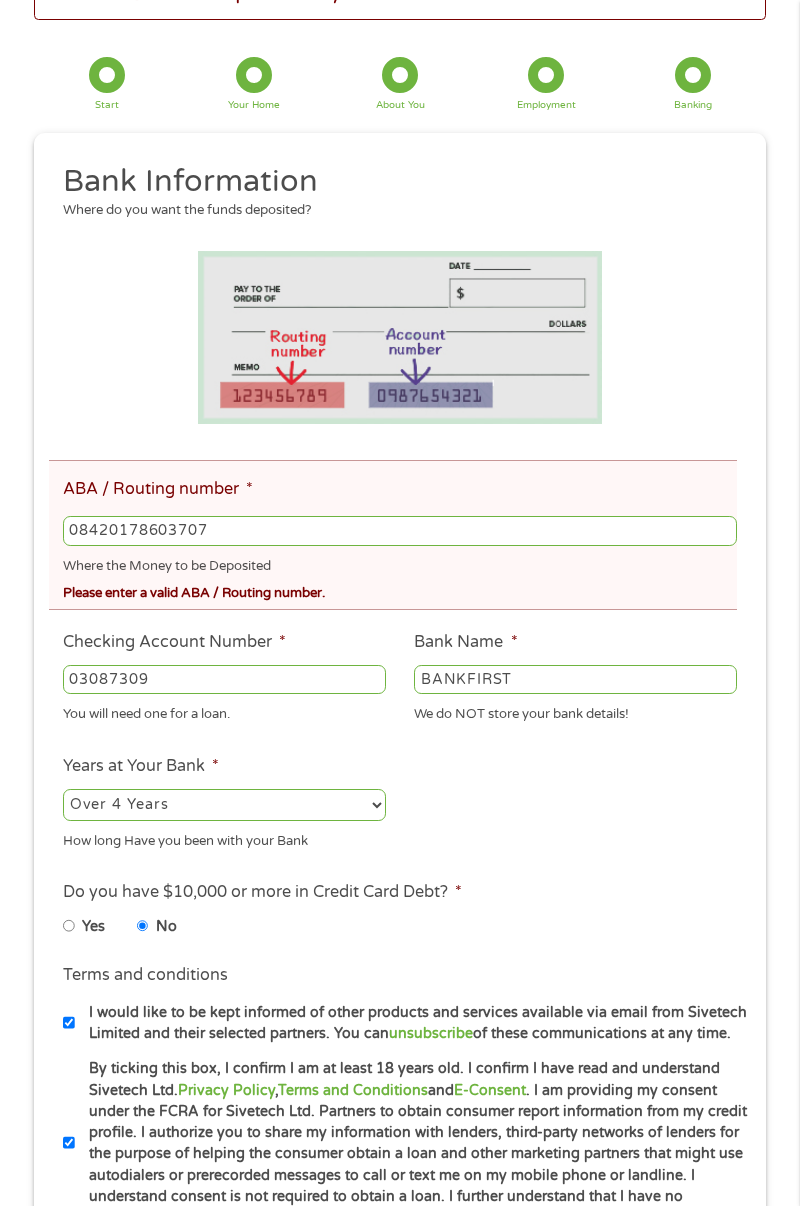 click on "08420178603707" at bounding box center (400, 531) 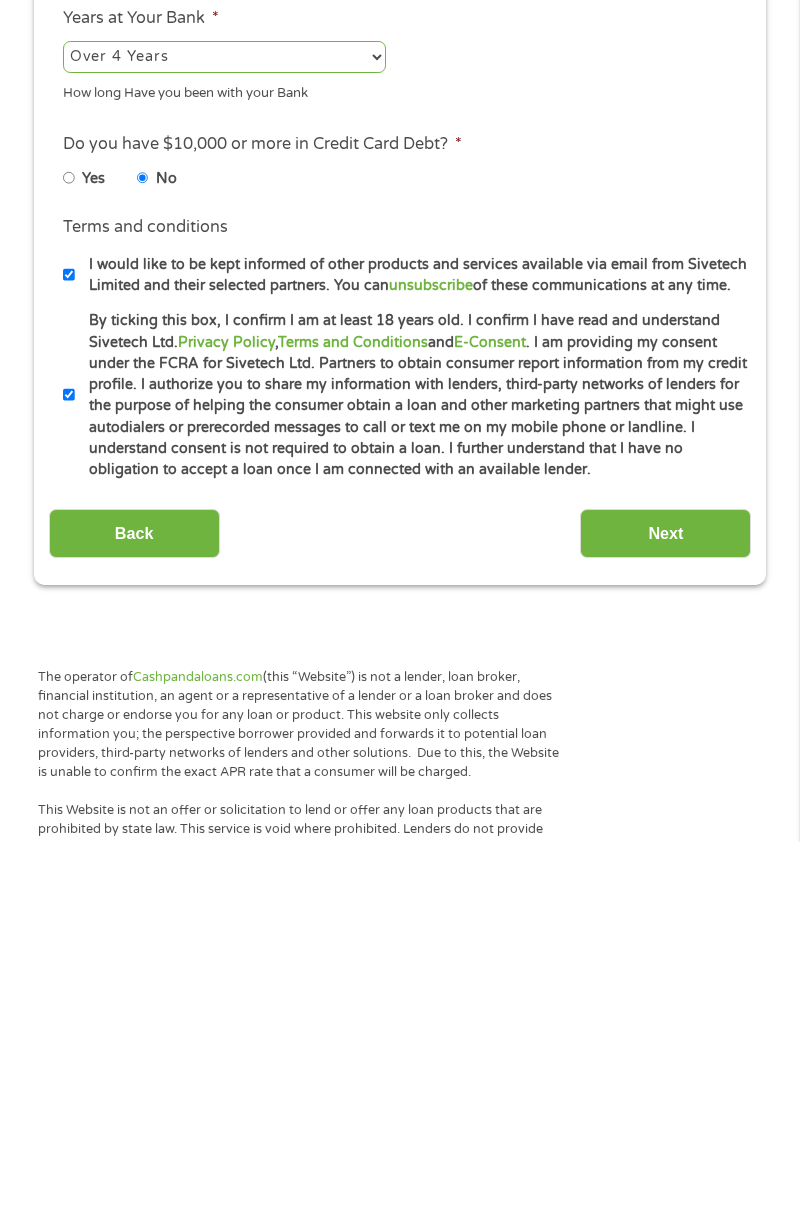 scroll, scrollTop: 544, scrollLeft: 0, axis: vertical 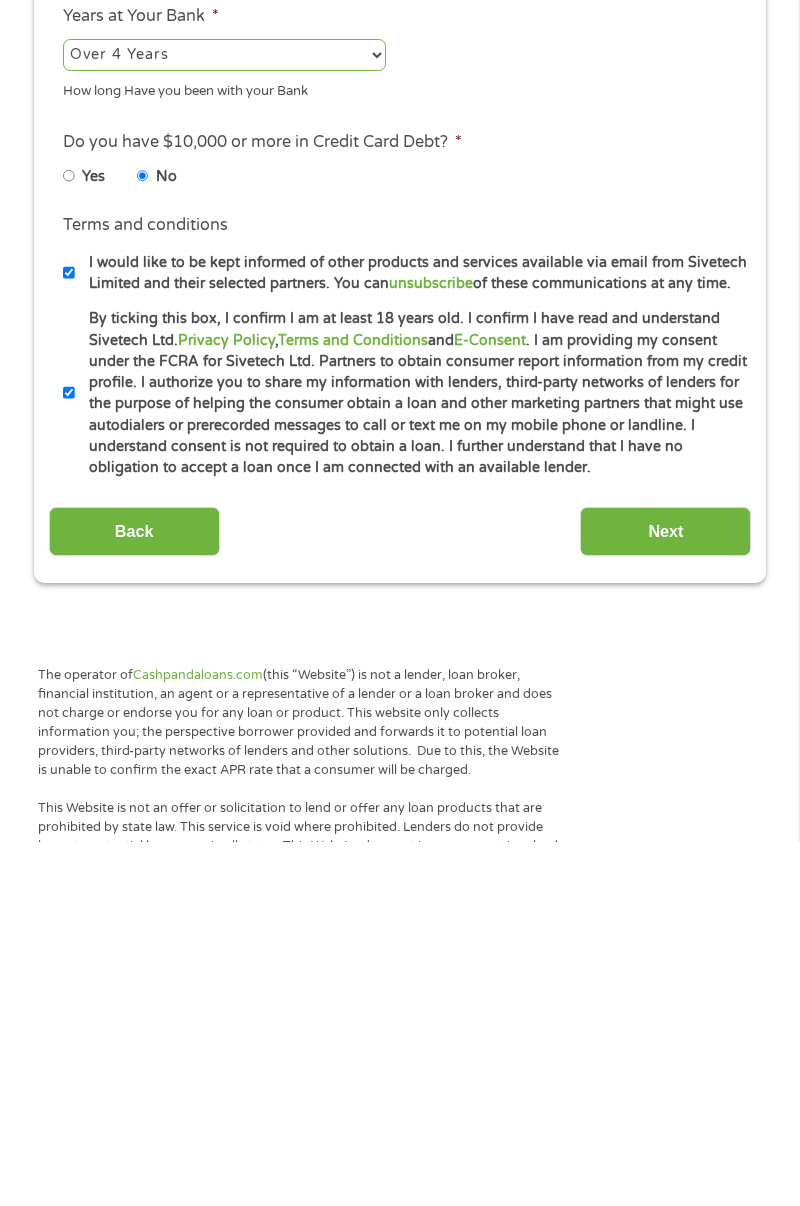 type on "08420178603707" 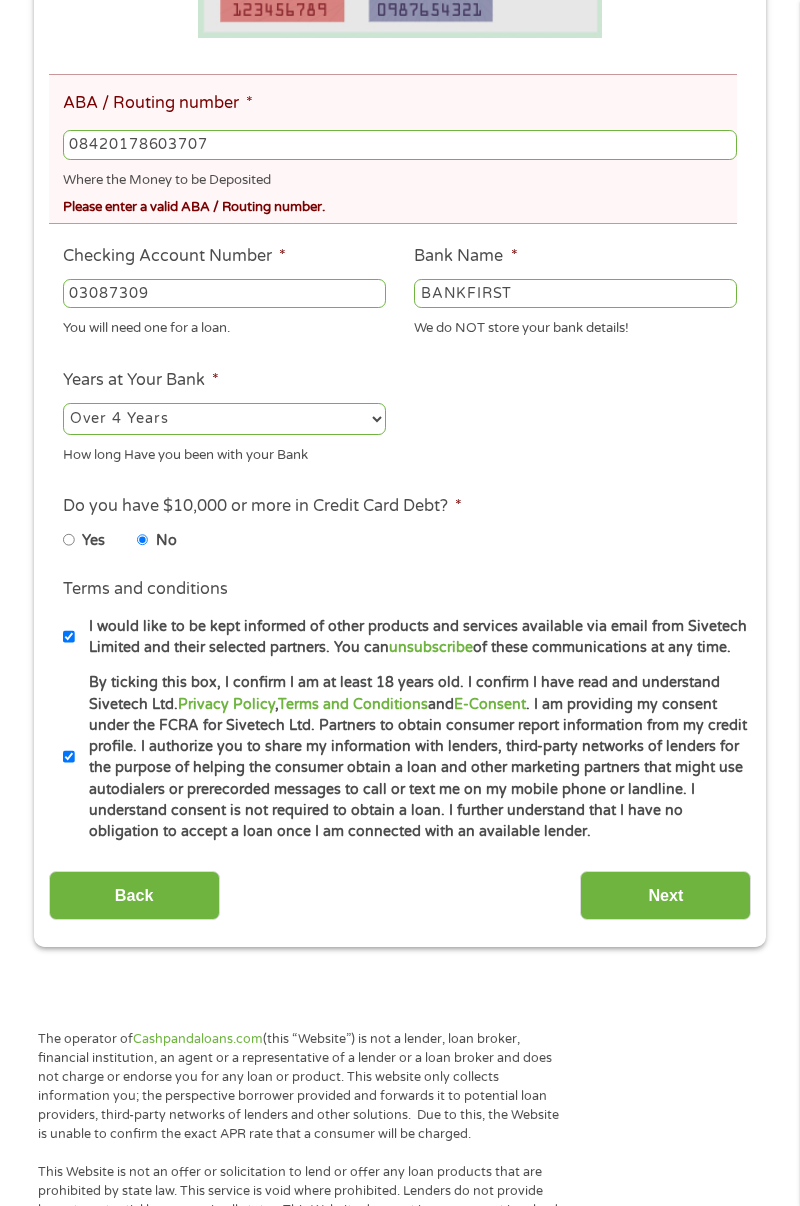 scroll, scrollTop: 580, scrollLeft: 0, axis: vertical 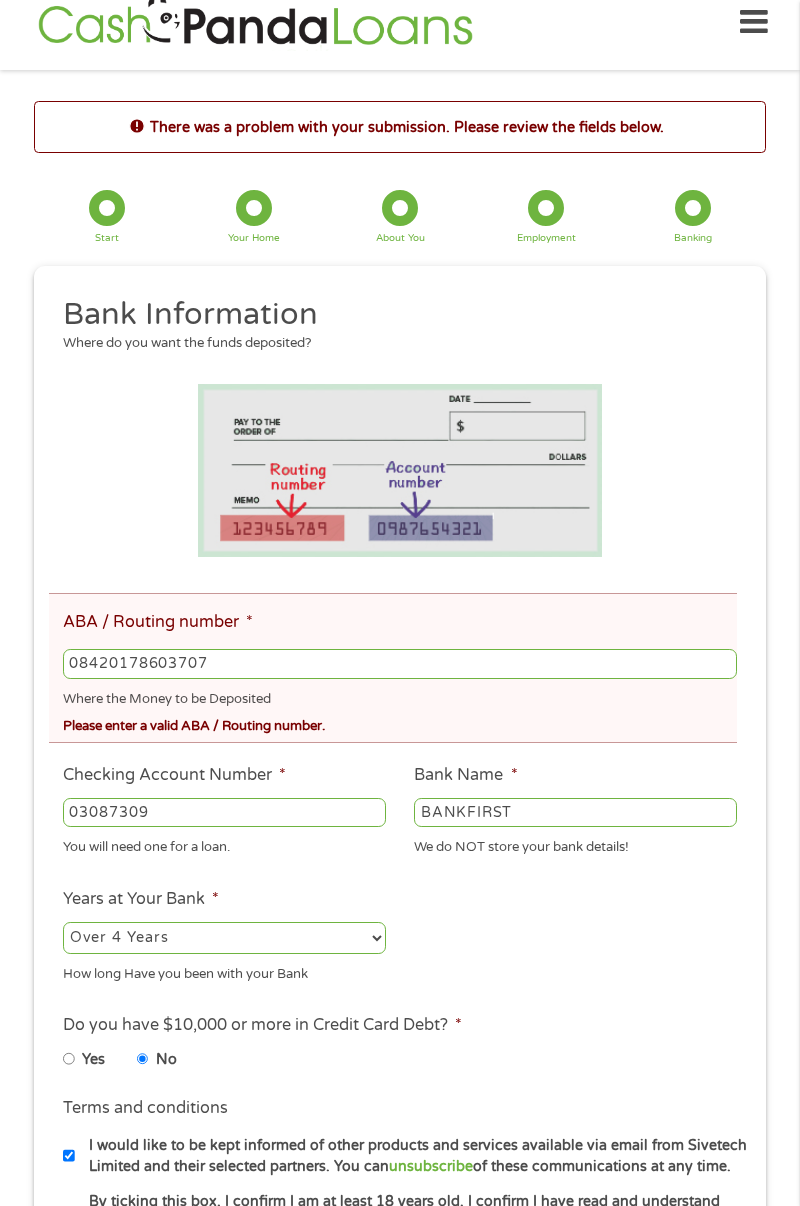 click on "08420178603707" at bounding box center (400, 664) 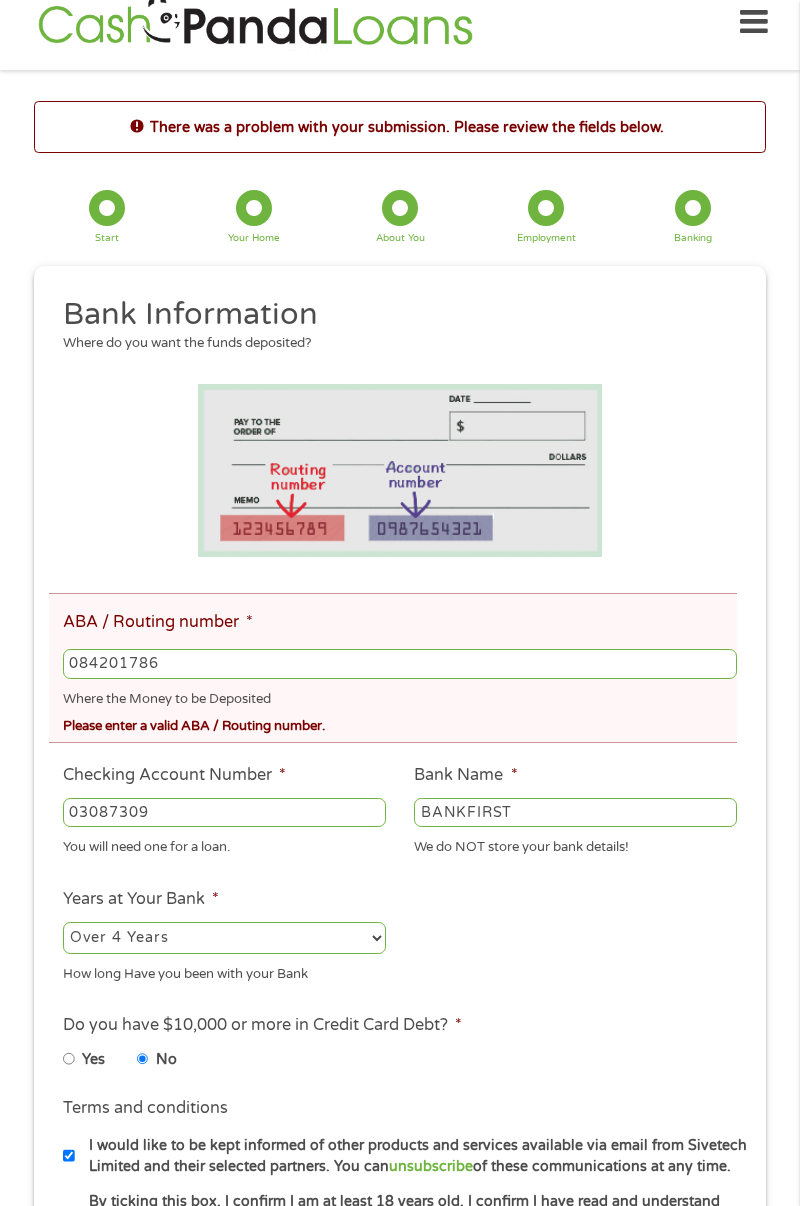 type on "08420178" 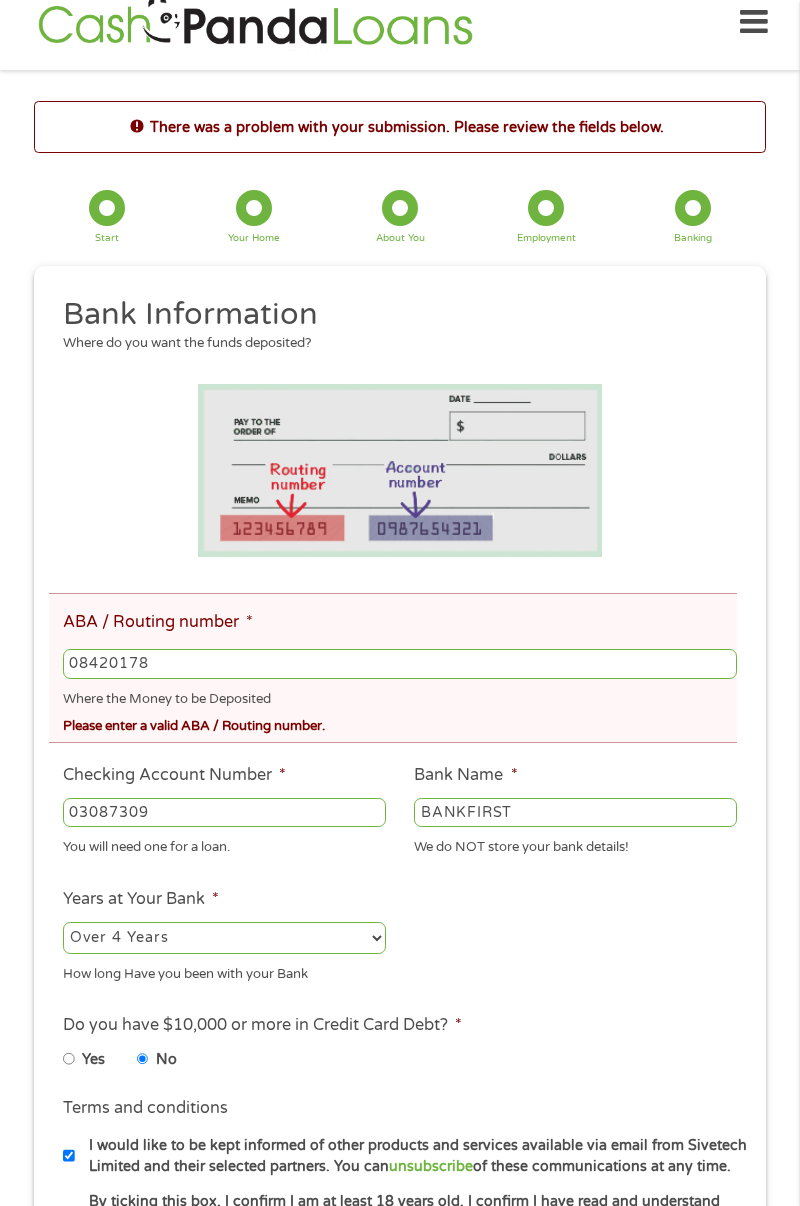 type on "BANKFIRST FINANCIAL SERVICES" 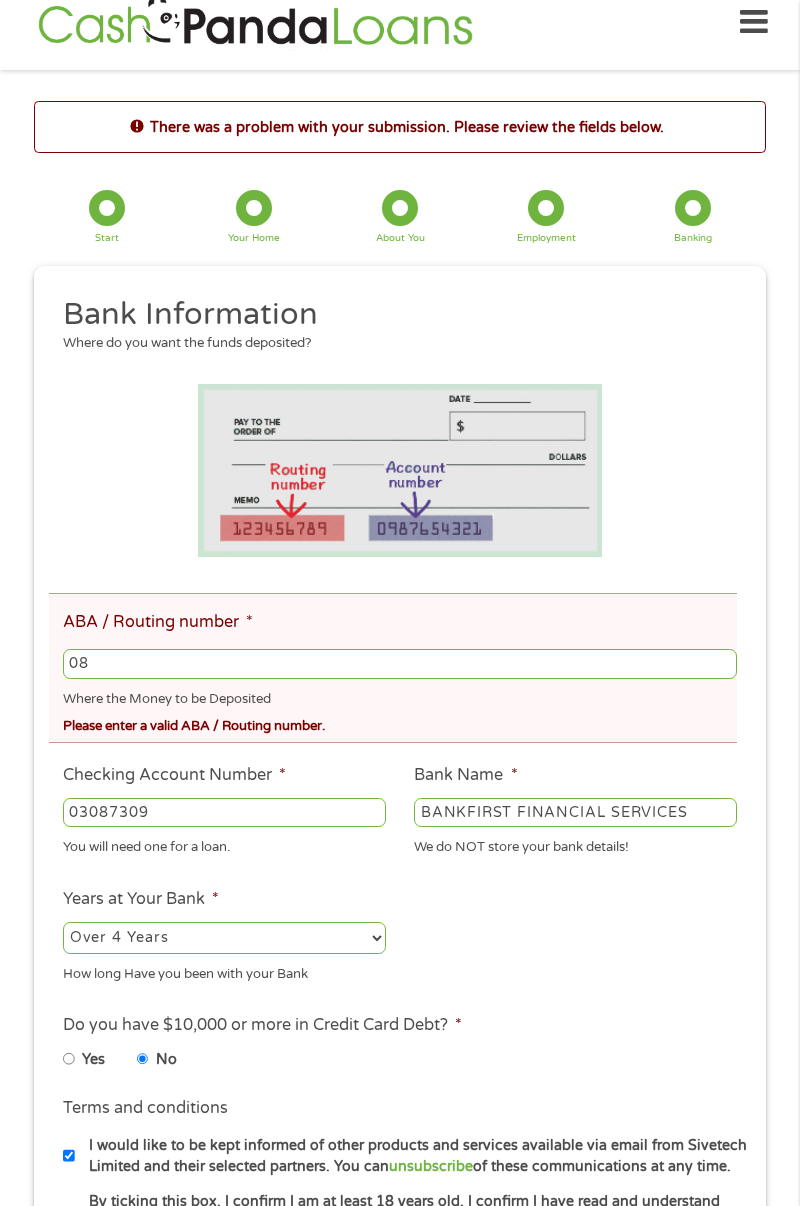 type on "0" 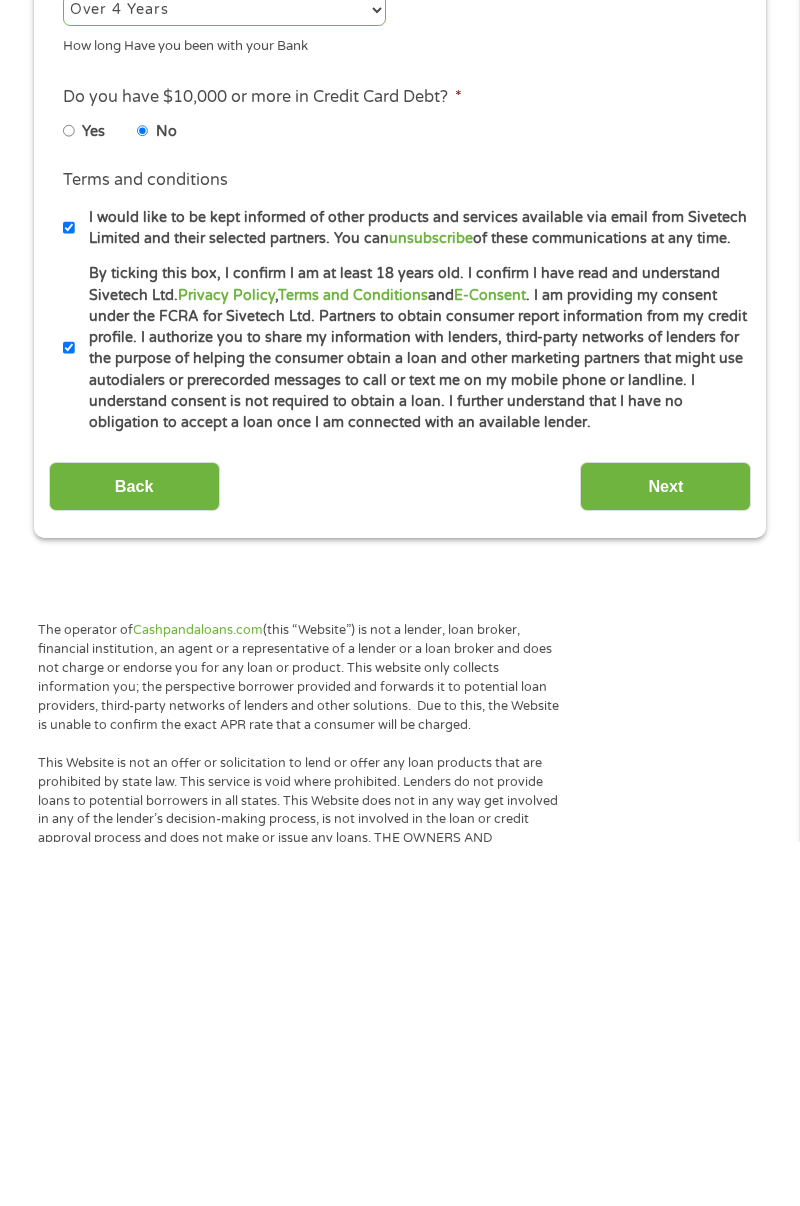 scroll, scrollTop: 590, scrollLeft: 0, axis: vertical 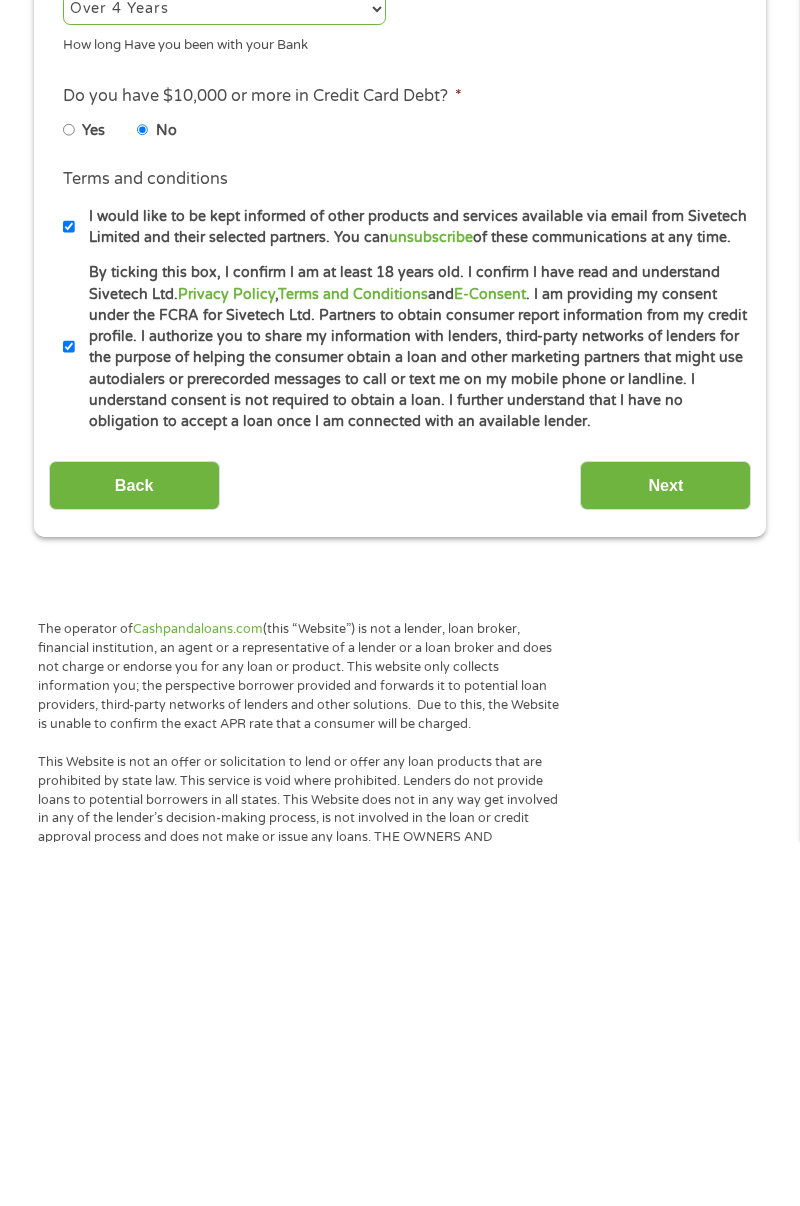 type on "20178603707" 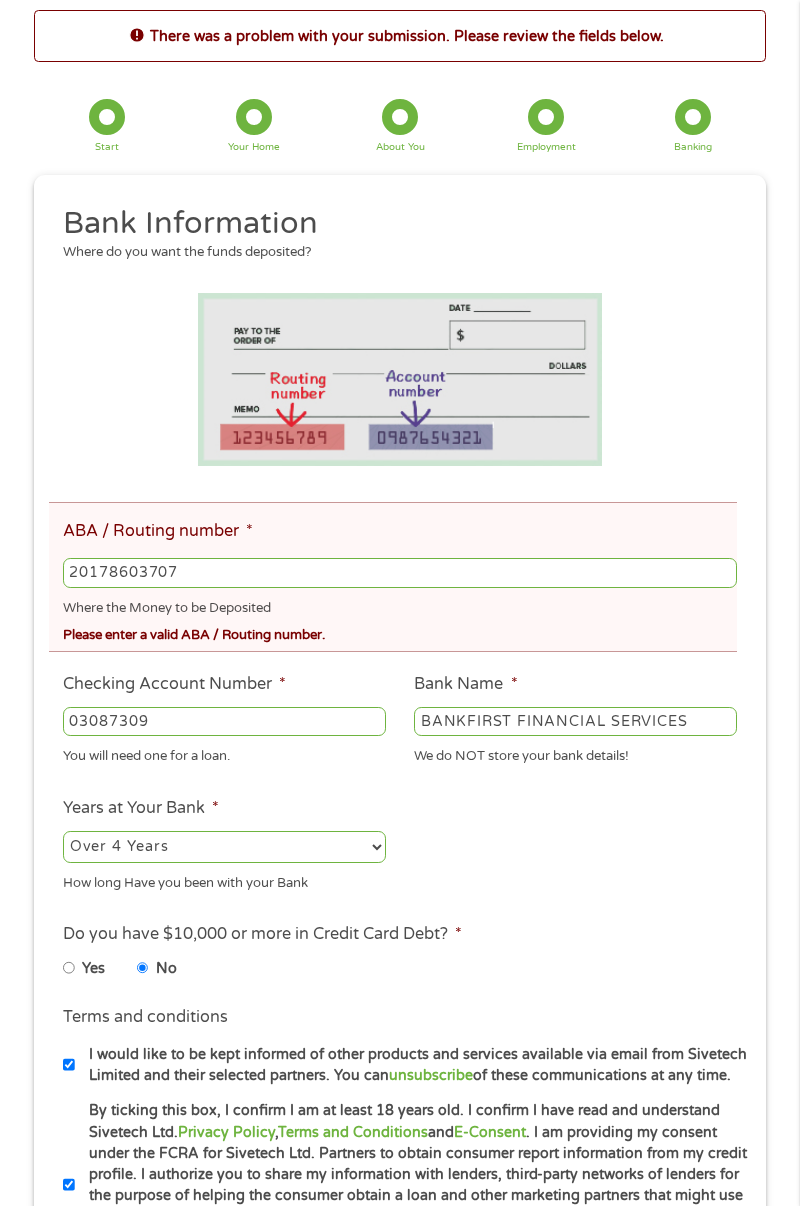 scroll, scrollTop: 0, scrollLeft: 0, axis: both 